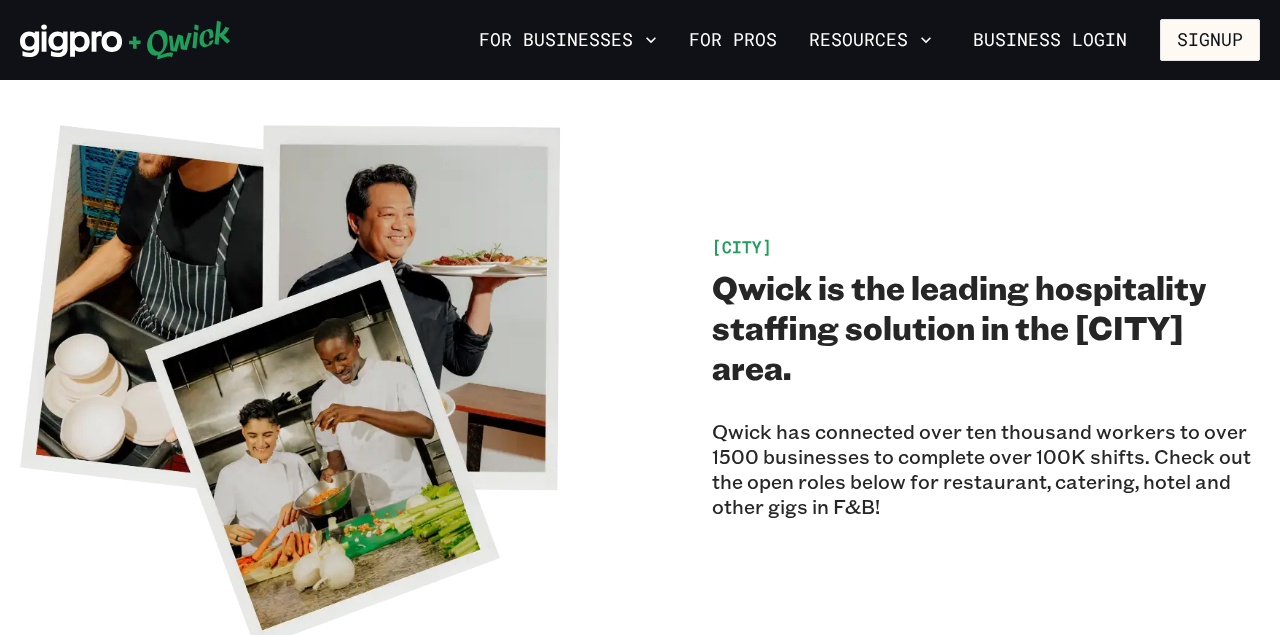 scroll, scrollTop: 83, scrollLeft: 0, axis: vertical 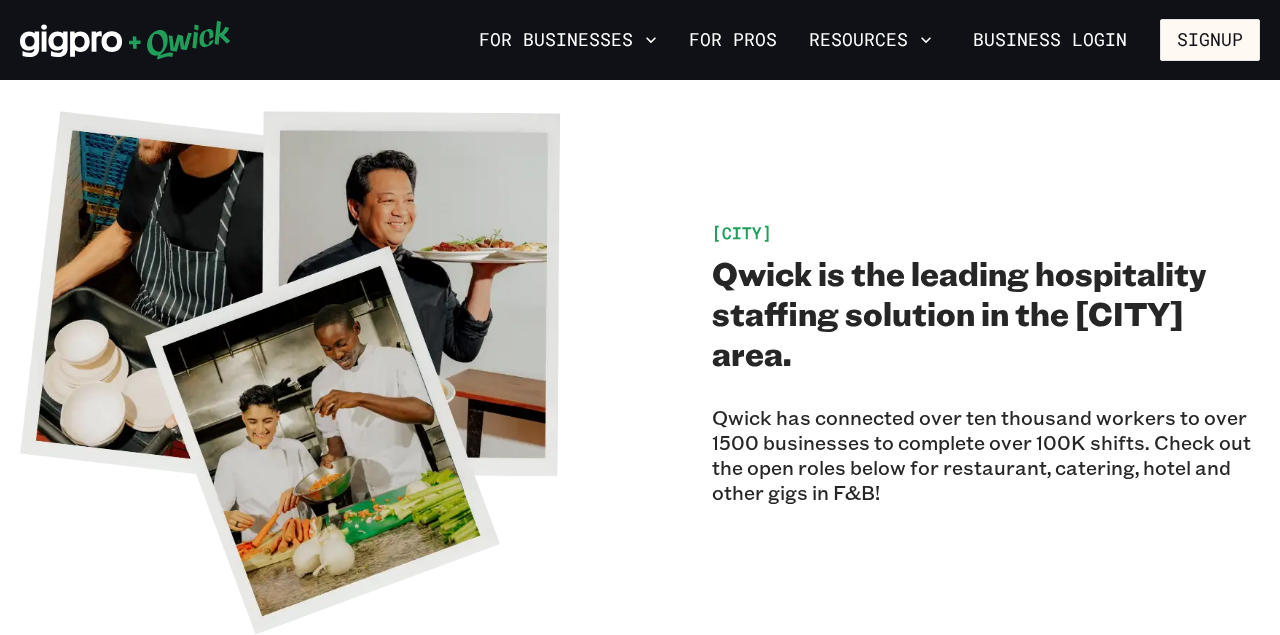 drag, startPoint x: 813, startPoint y: 358, endPoint x: 754, endPoint y: 306, distance: 78.64477 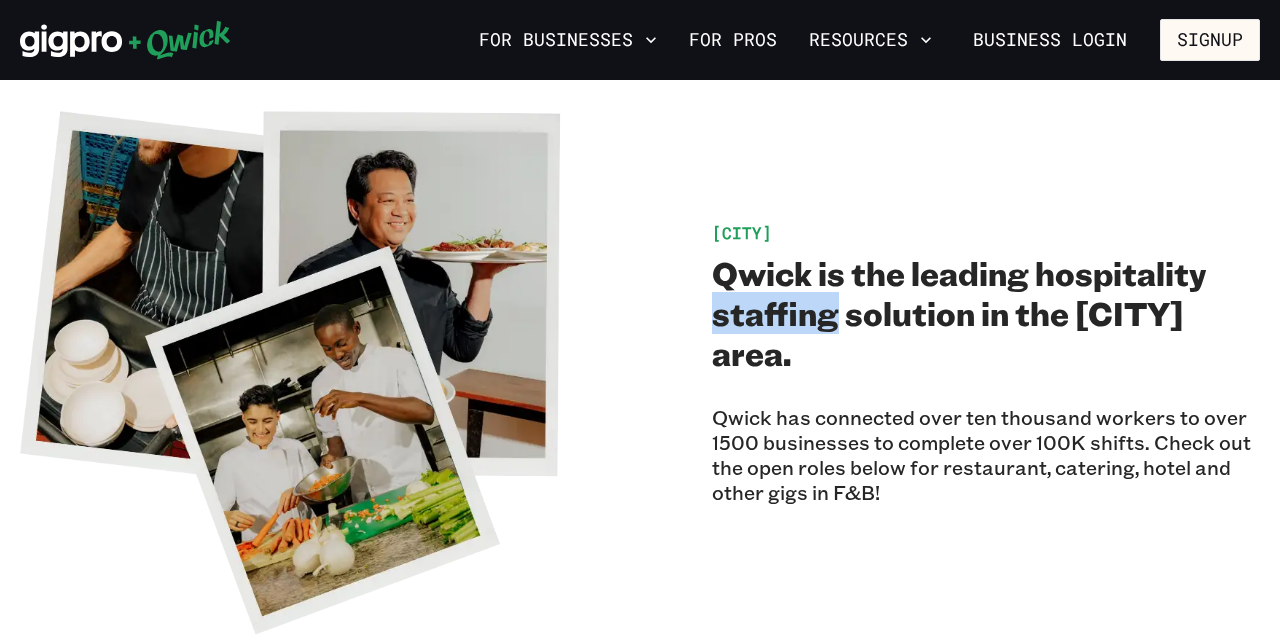 click on "Qwick is the leading hospitality staffing solution in the [CITY] area." at bounding box center [986, 313] 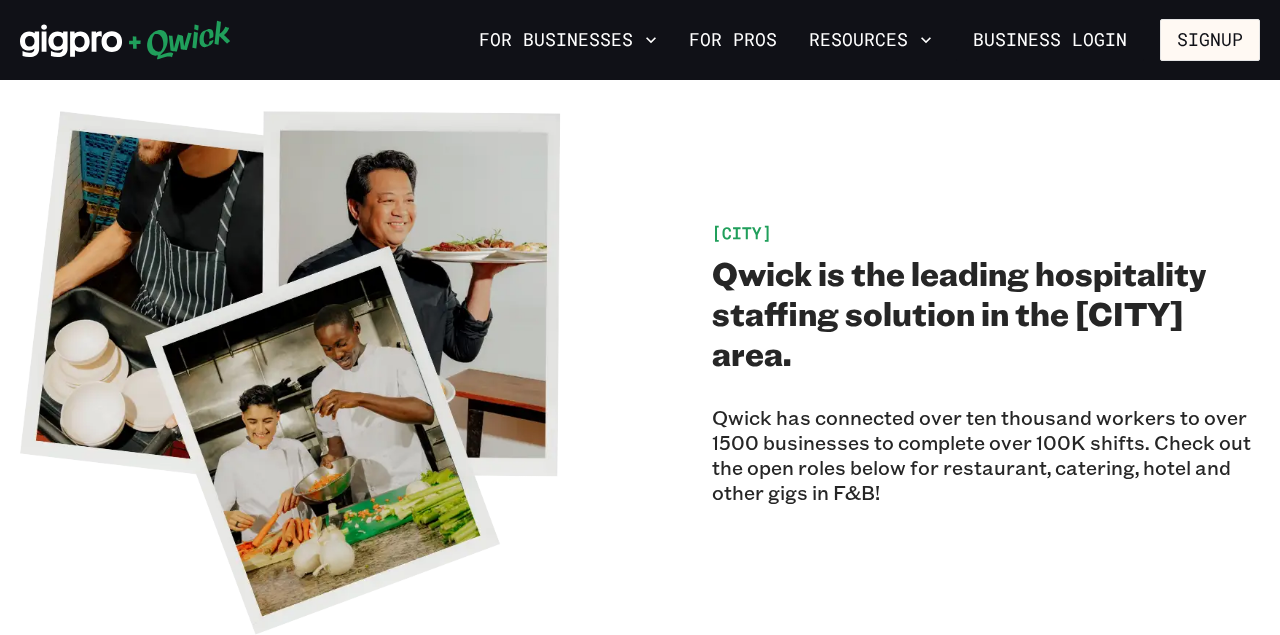 click on "Qwick is the leading hospitality staffing solution in the [CITY] area." at bounding box center (986, 313) 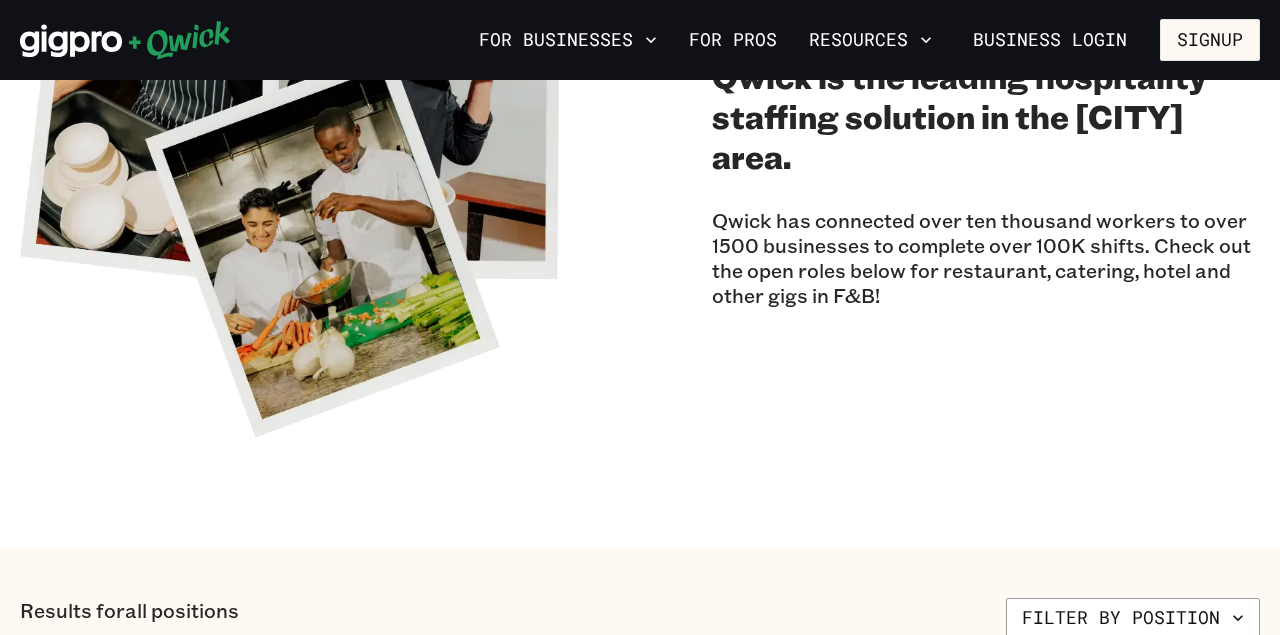 scroll, scrollTop: 292, scrollLeft: 0, axis: vertical 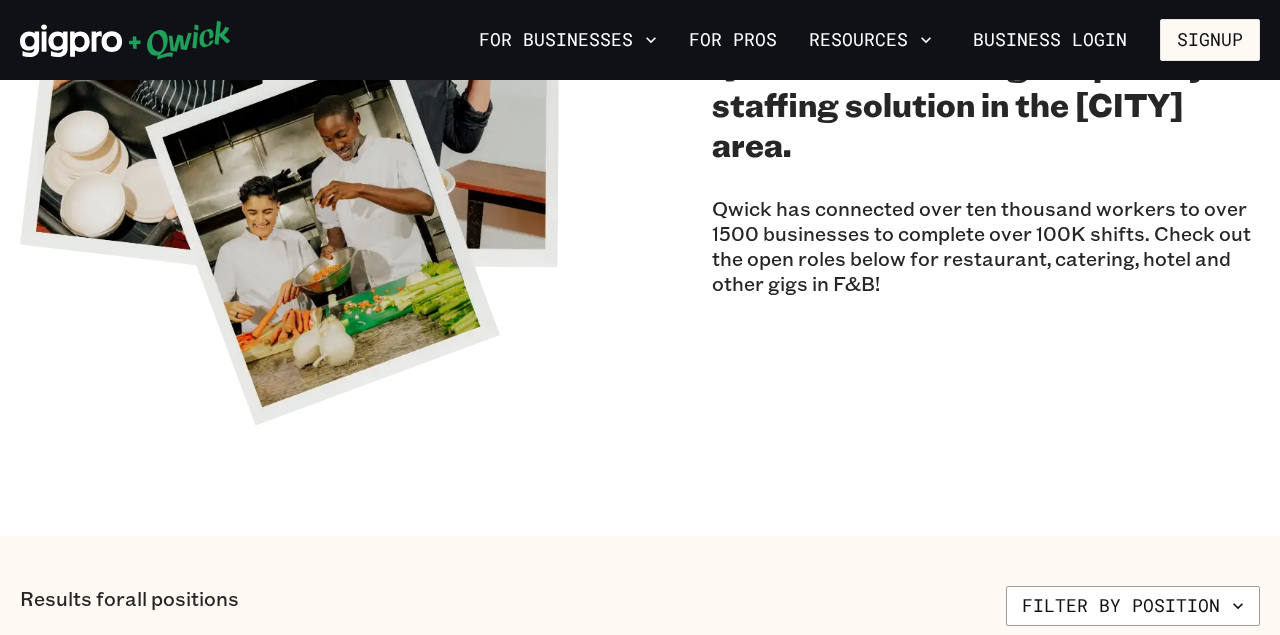 click on "Qwick has connected over ten thousand workers to over 1500 businesses to complete over 100K shifts. Check out the open roles below for restaurant, catering, hotel and other gigs in F&B!" at bounding box center [986, 246] 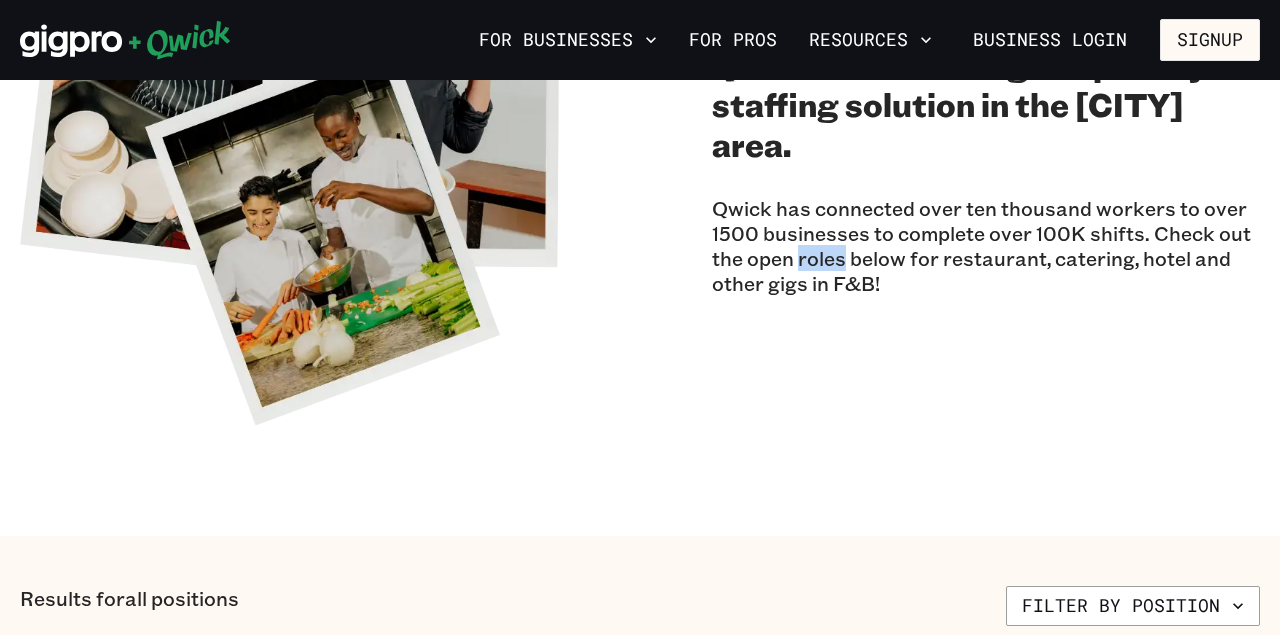 click on "Qwick has connected over ten thousand workers to over 1500 businesses to complete over 100K shifts. Check out the open roles below for restaurant, catering, hotel and other gigs in F&B!" at bounding box center [986, 246] 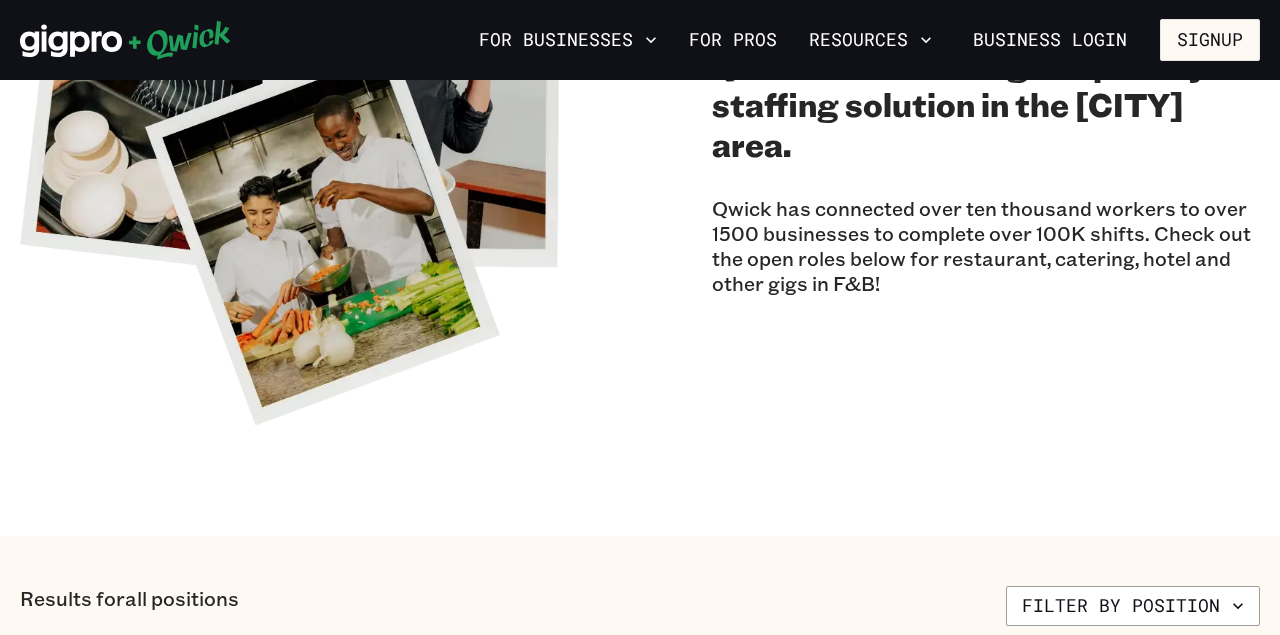 click on "Qwick has connected over ten thousand workers to over 1500 businesses to complete over 100K shifts. Check out the open roles below for restaurant, catering, hotel and other gigs in F&B!" at bounding box center [986, 246] 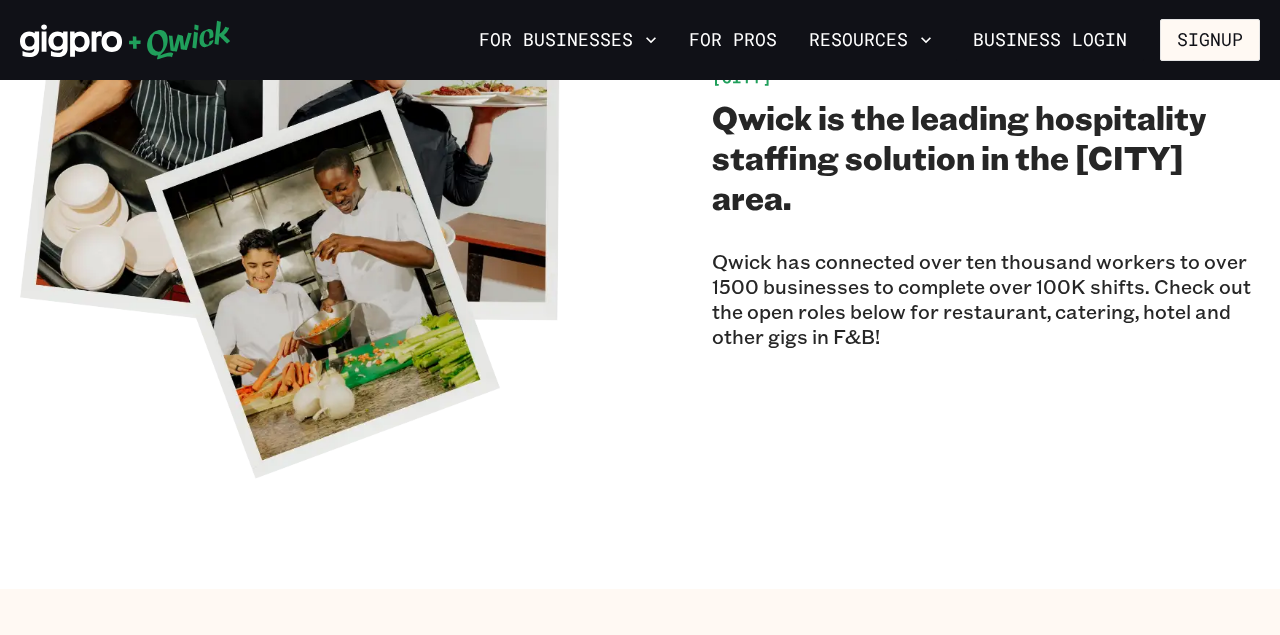 click on "Qwick has connected over ten thousand workers to over 1500 businesses to complete over 100K shifts. Check out the open roles below for restaurant, catering, hotel and other gigs in F&B!" at bounding box center [986, 299] 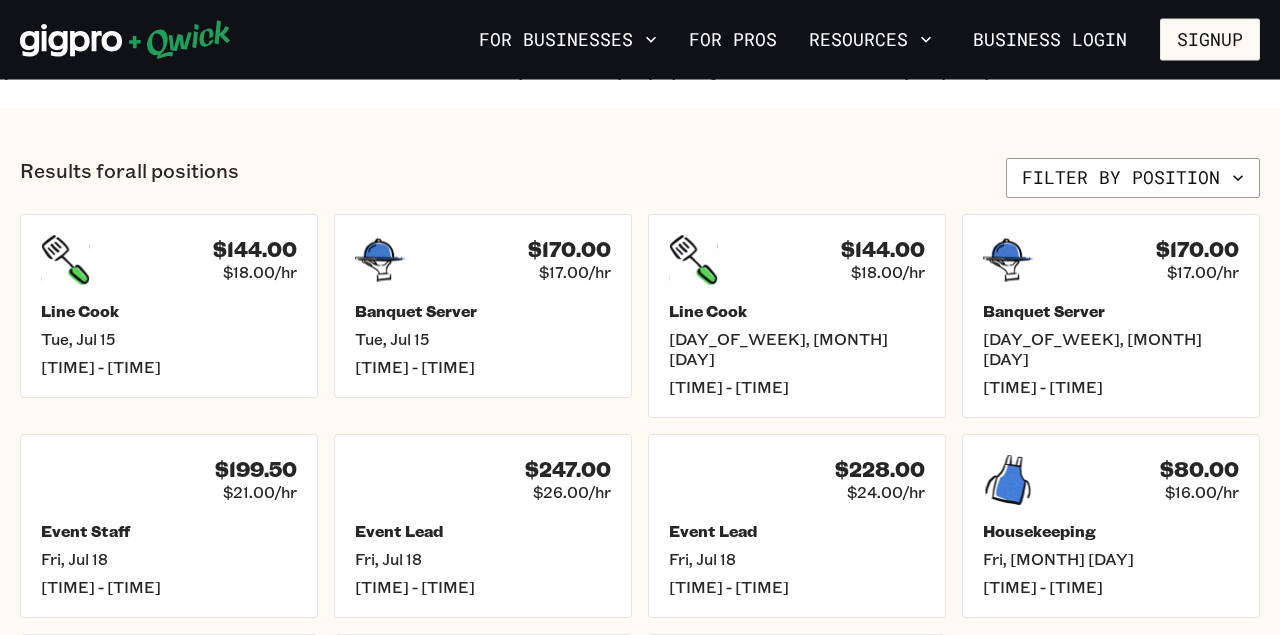scroll, scrollTop: 728, scrollLeft: 0, axis: vertical 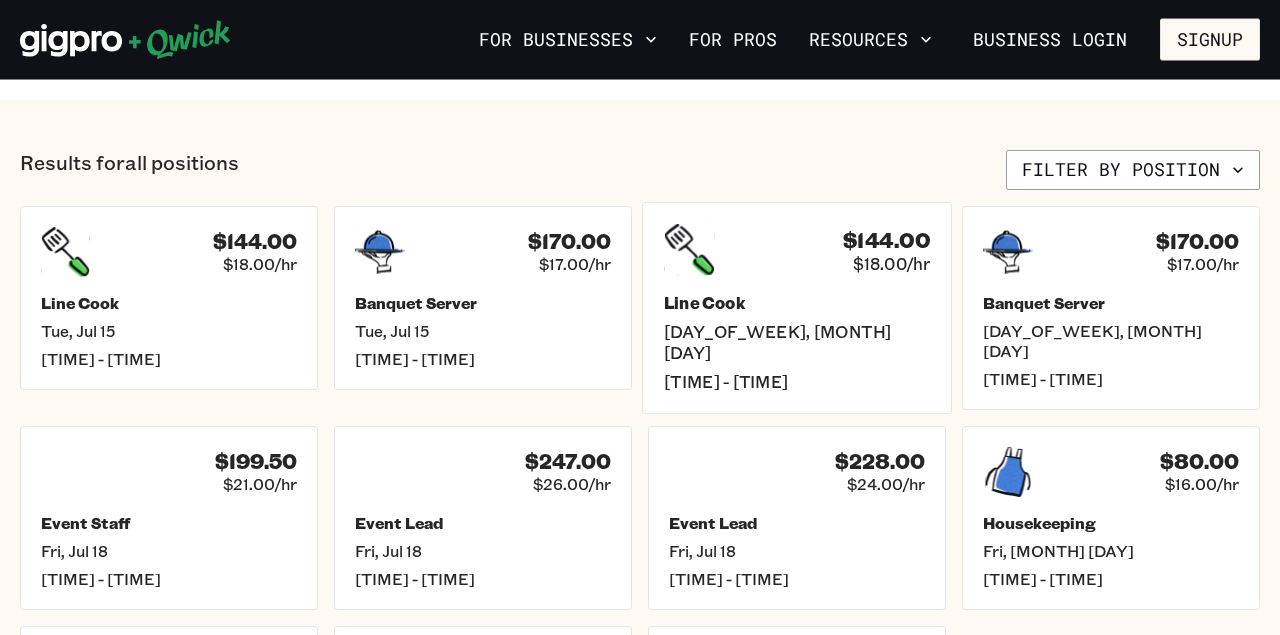 drag, startPoint x: 692, startPoint y: 256, endPoint x: 698, endPoint y: 226, distance: 30.594116 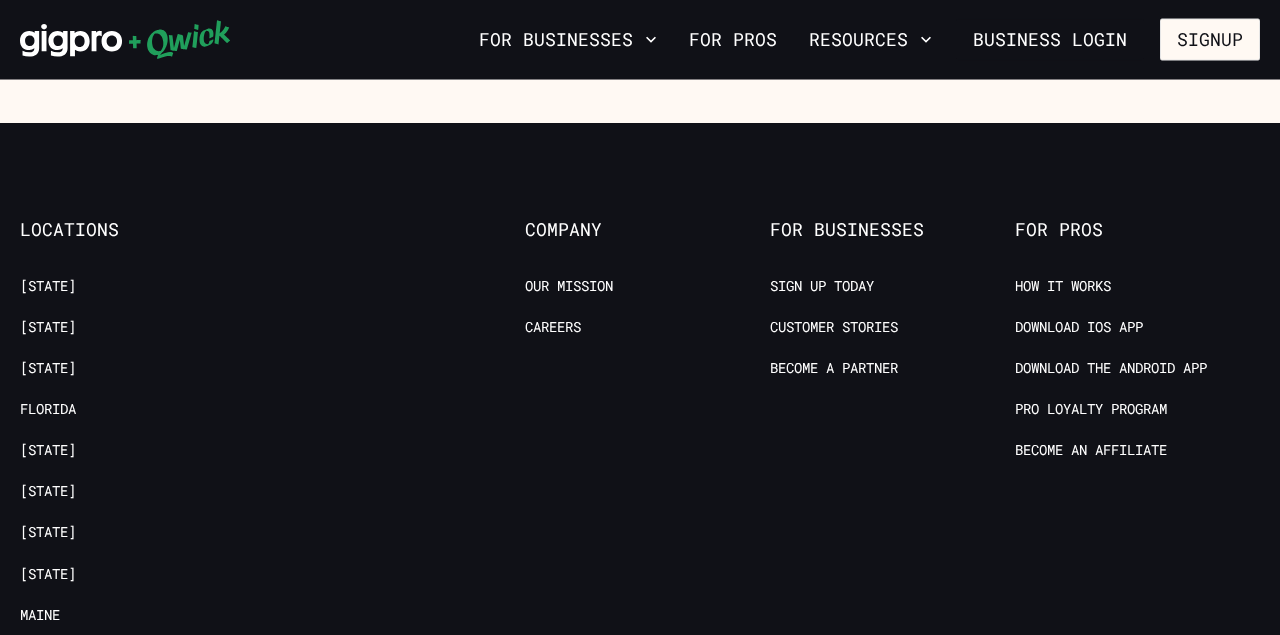 click at bounding box center [453, -487] 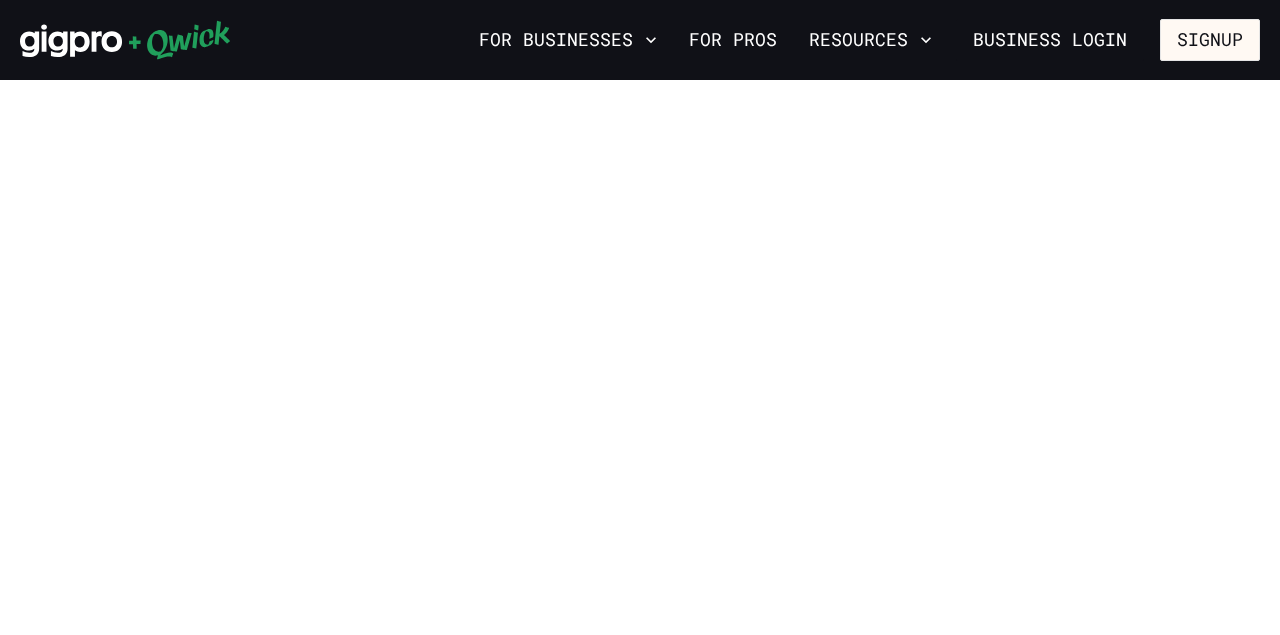 scroll, scrollTop: 728, scrollLeft: 0, axis: vertical 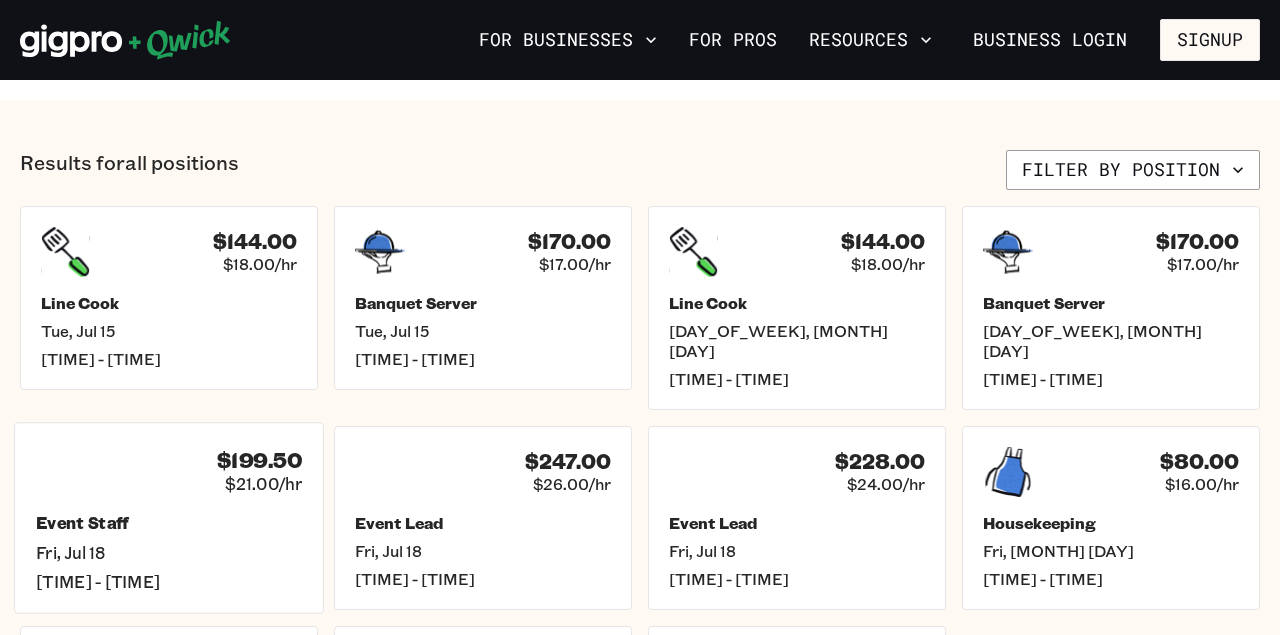 click on "$199.50 $21.00/hr" at bounding box center [169, 470] 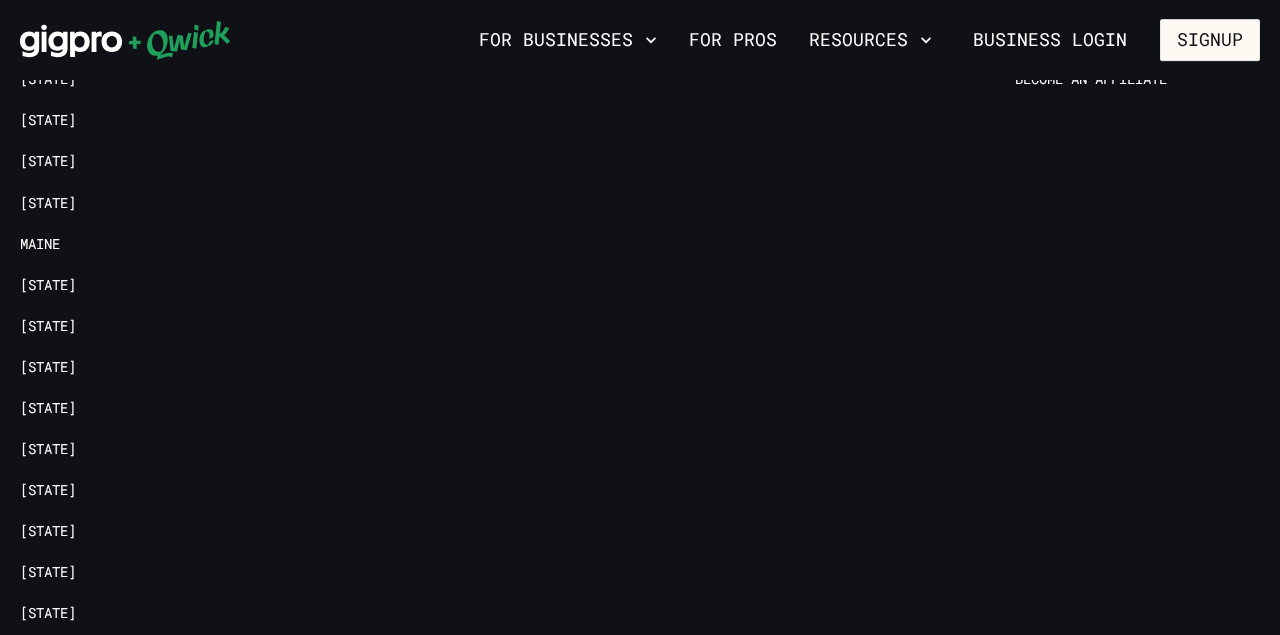 scroll, scrollTop: 1286, scrollLeft: 0, axis: vertical 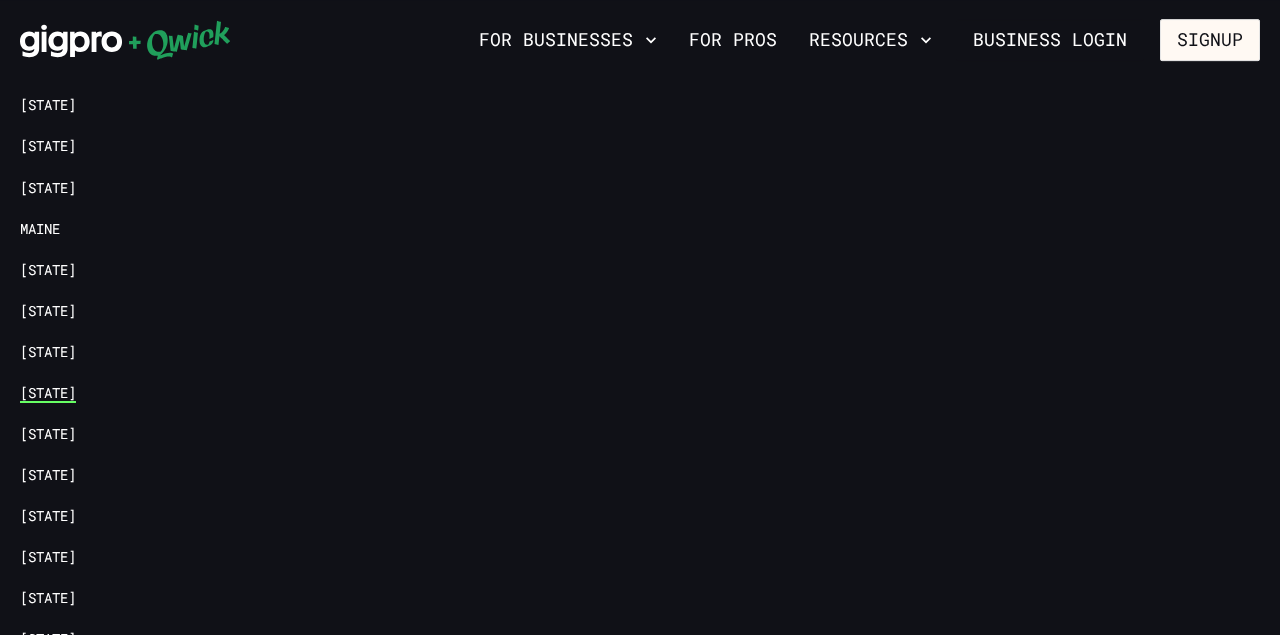 click on "[STATE]" at bounding box center (48, 393) 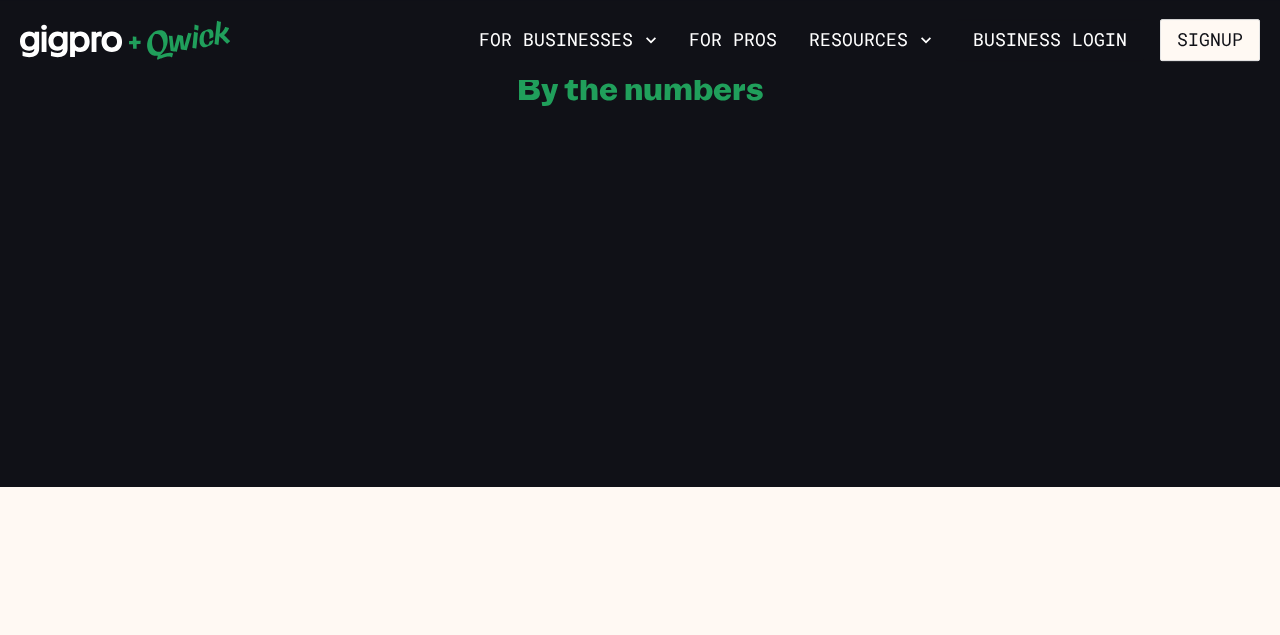 scroll, scrollTop: 0, scrollLeft: 0, axis: both 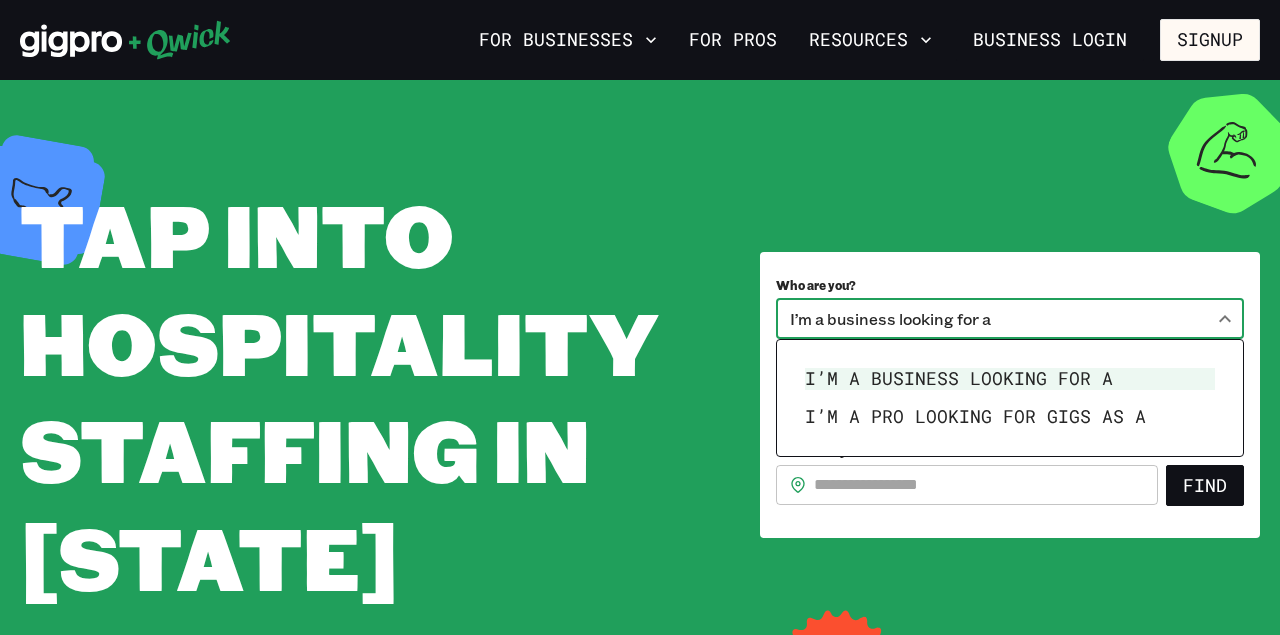 click on "**********" at bounding box center (640, 317) 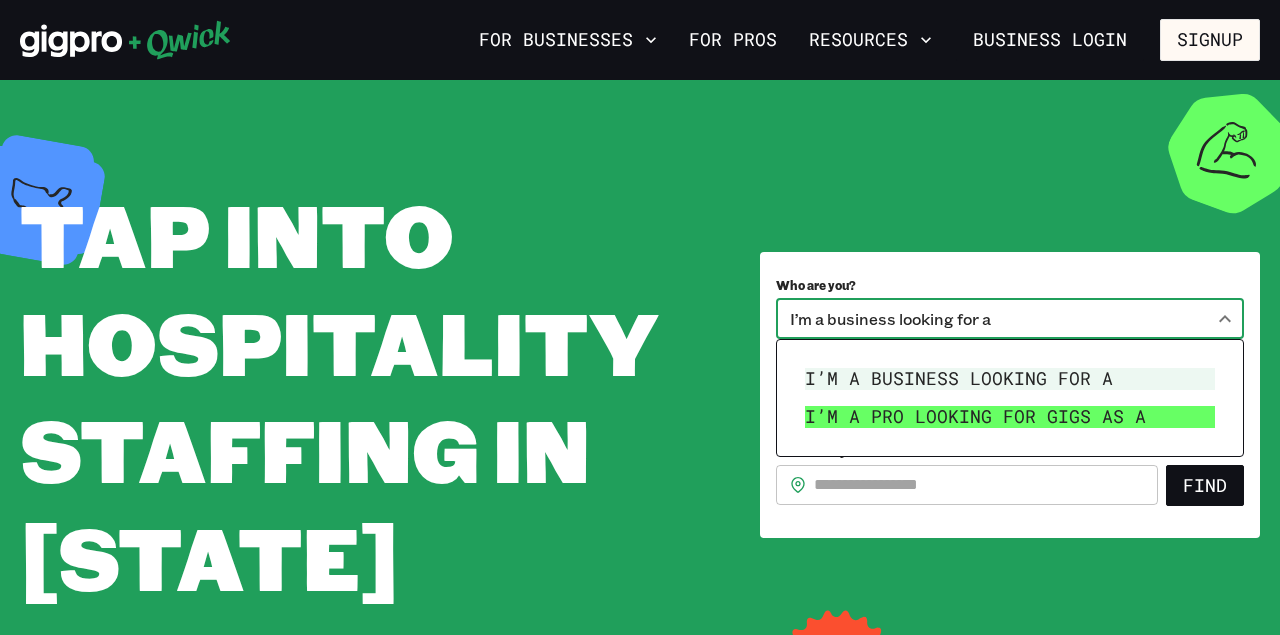 click on "I’m a pro looking for Gigs as a" at bounding box center [1010, 417] 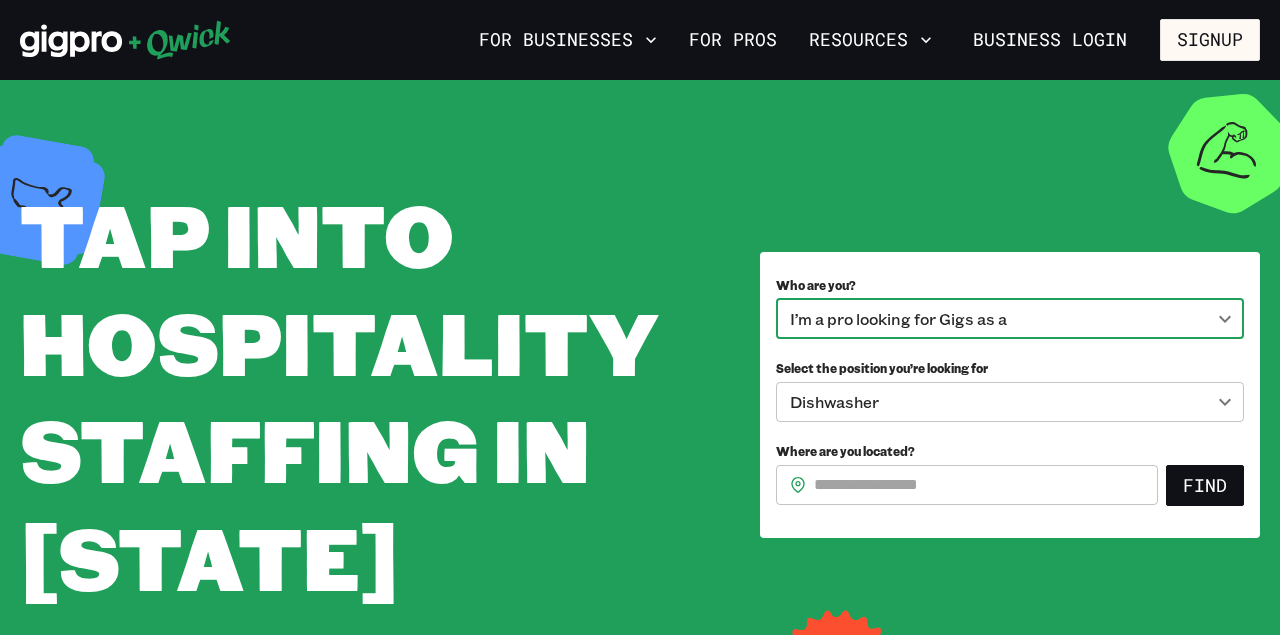 click on "**********" at bounding box center [640, 317] 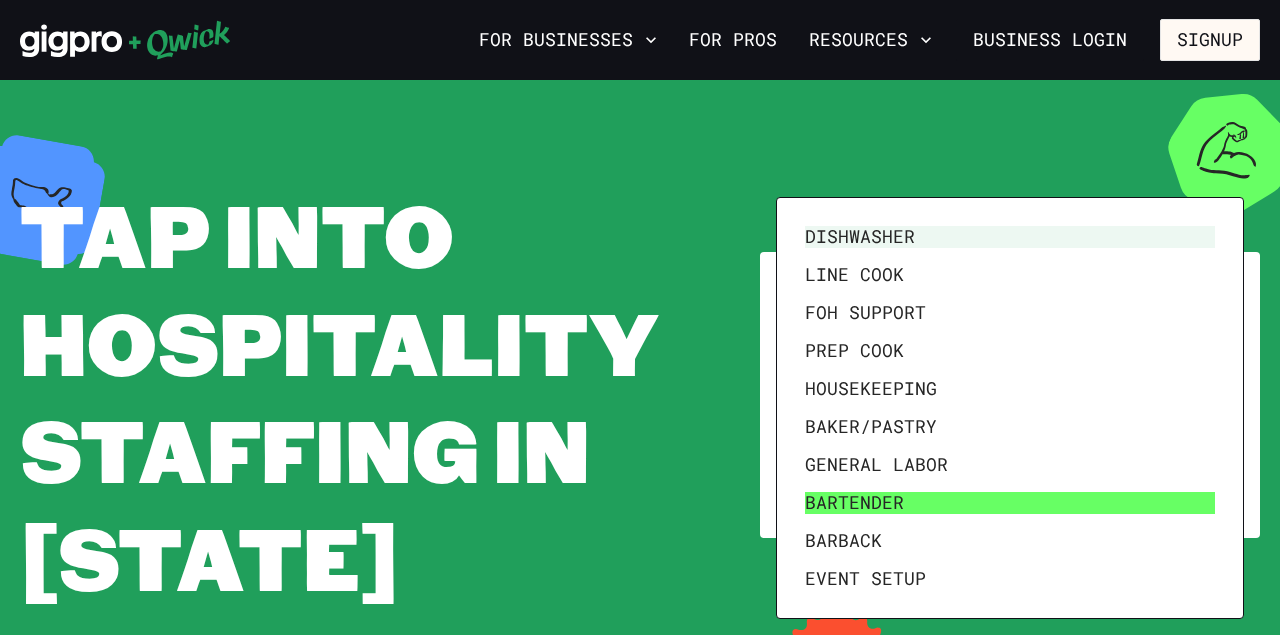 click on "Bartender" at bounding box center [1010, 503] 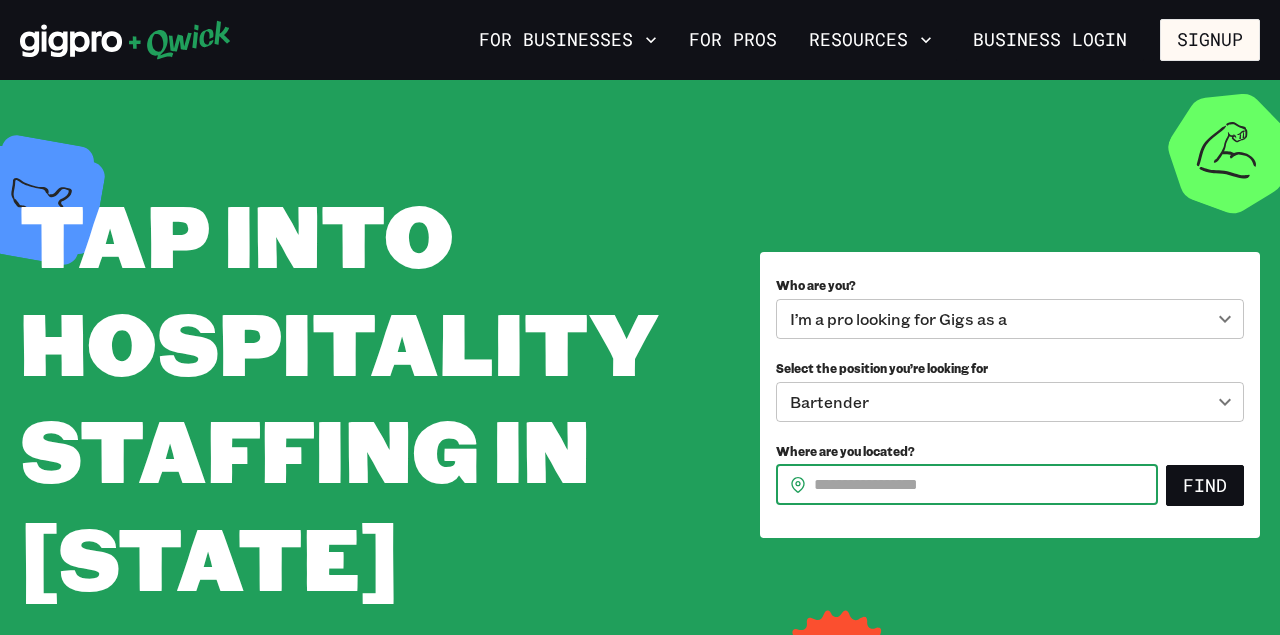 click on "Where are you located?" at bounding box center [986, 485] 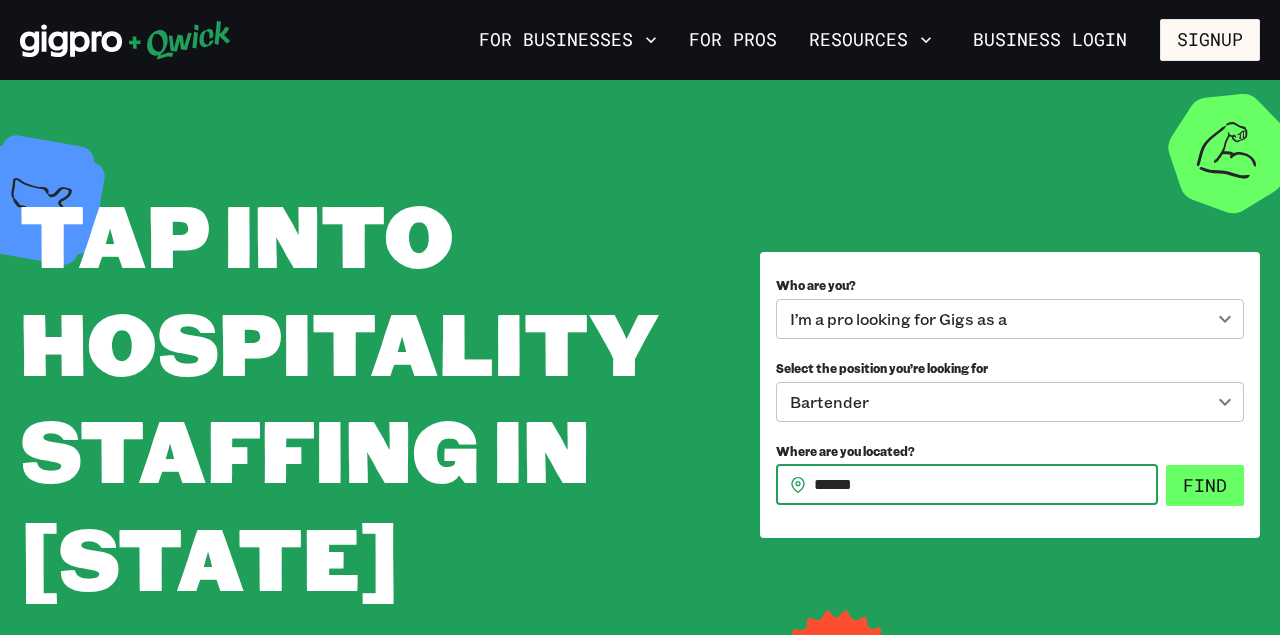 click on "Find" at bounding box center (1205, 486) 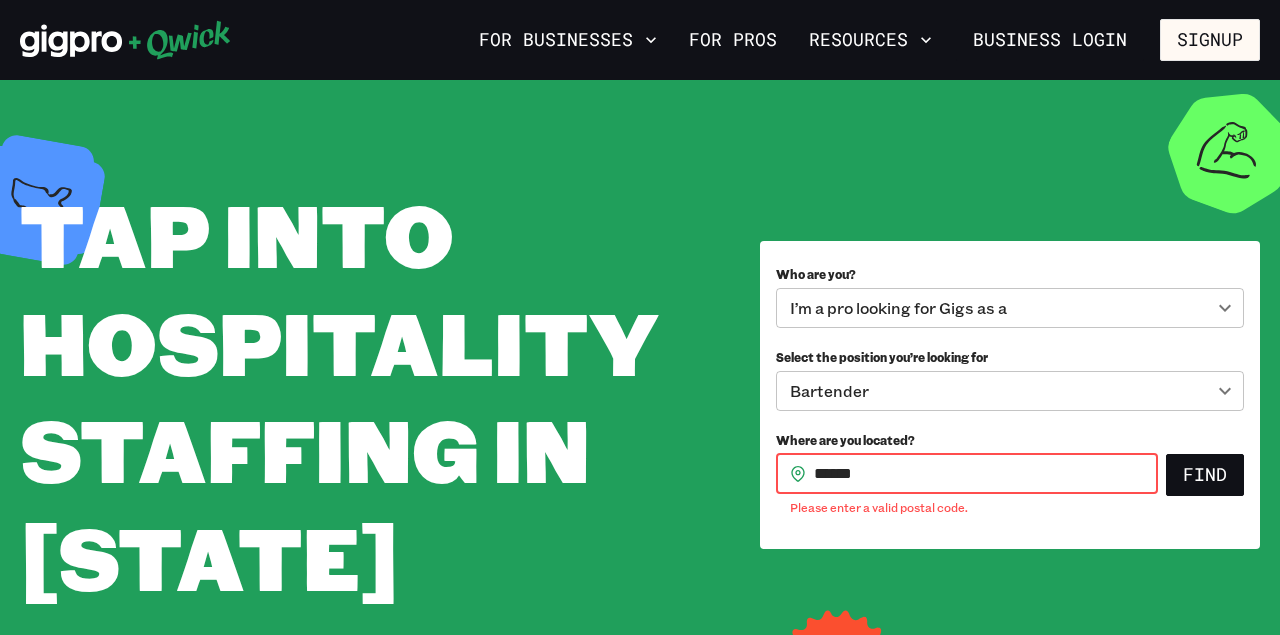 click on "*****" at bounding box center (986, 474) 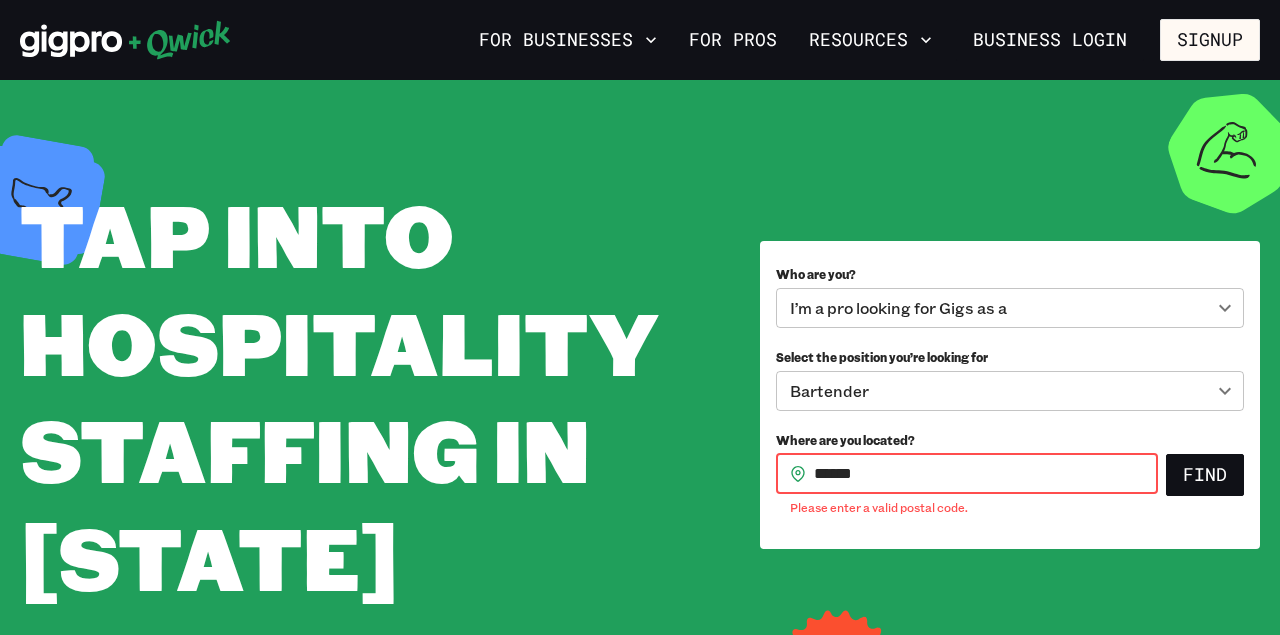 click on "*****" at bounding box center [986, 474] 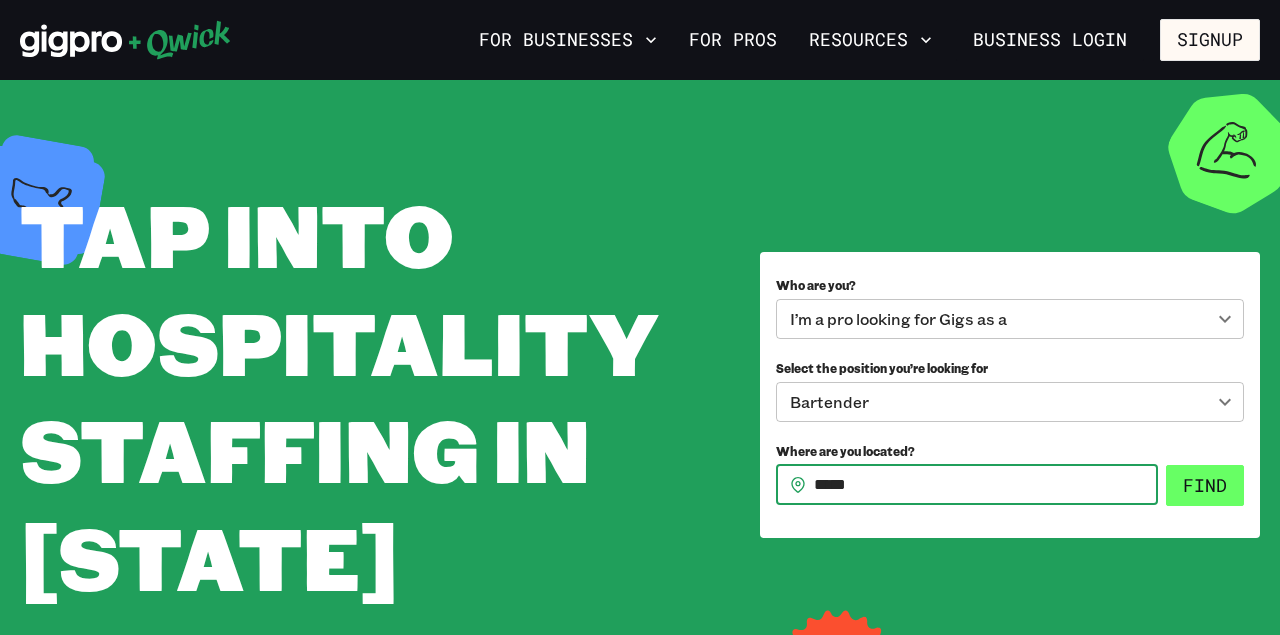 type on "*****" 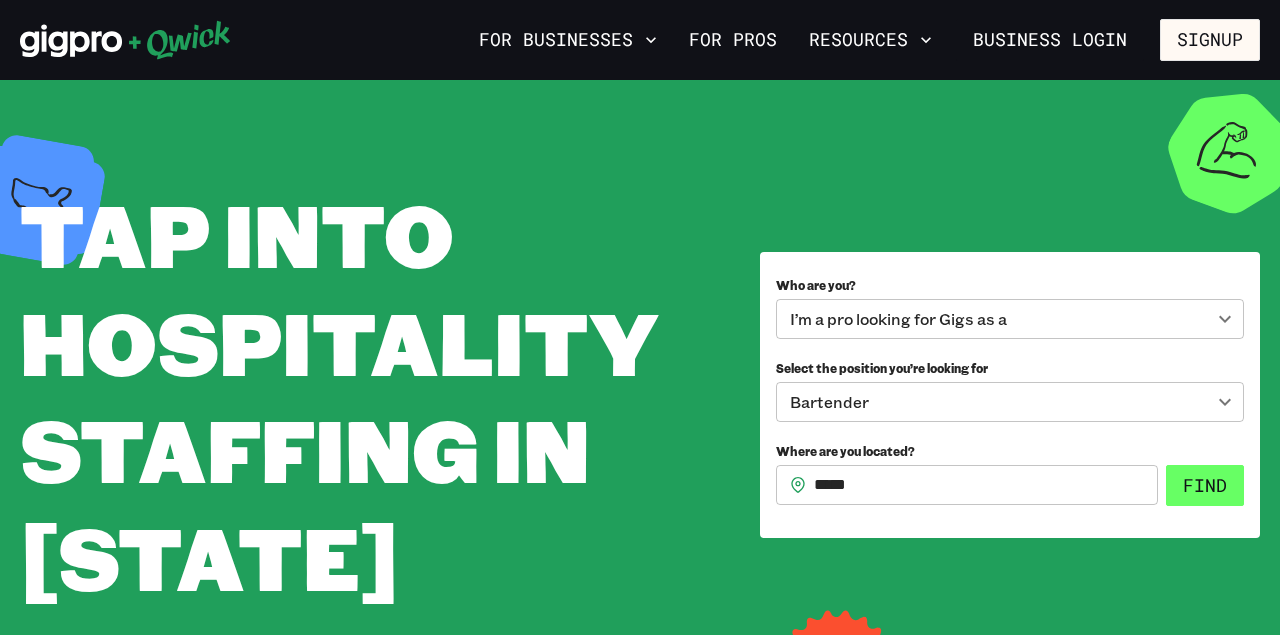 click on "Find" at bounding box center (1205, 486) 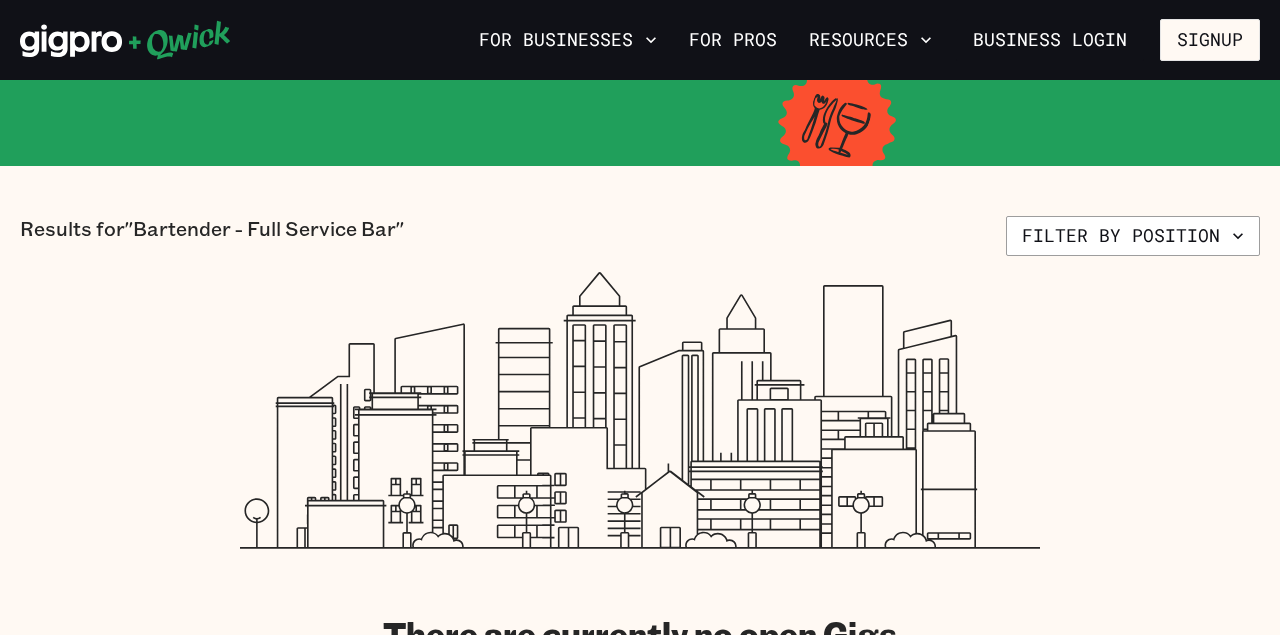 scroll, scrollTop: 371, scrollLeft: 0, axis: vertical 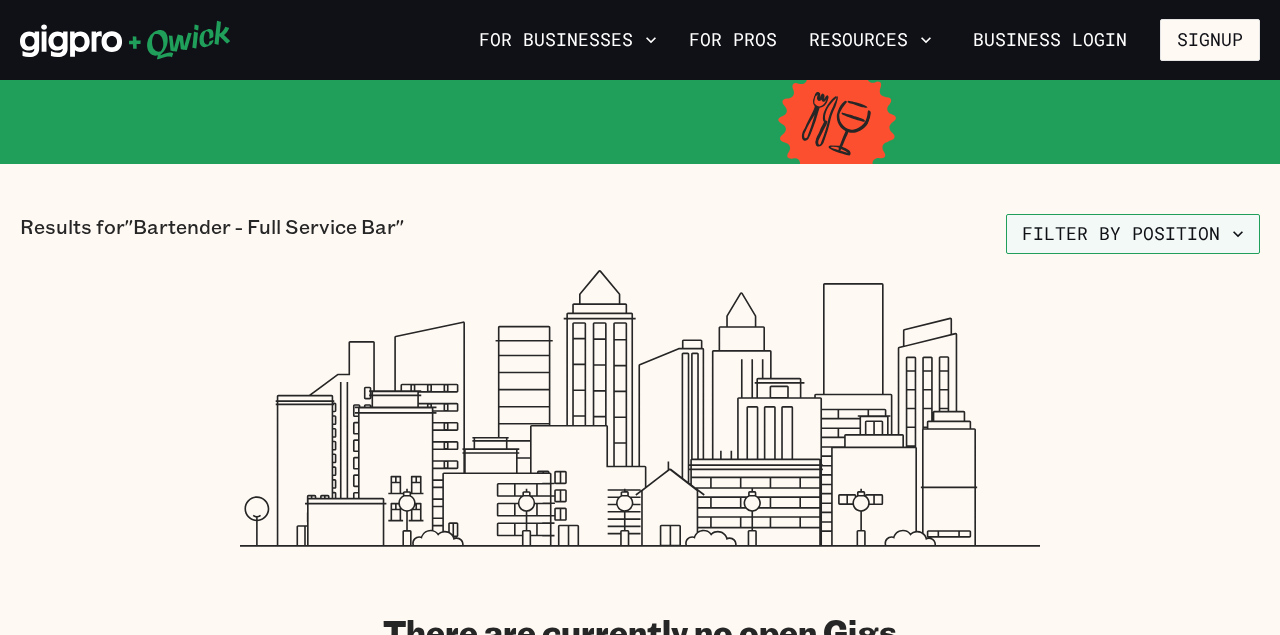 click on "Filter by position" at bounding box center (1133, 234) 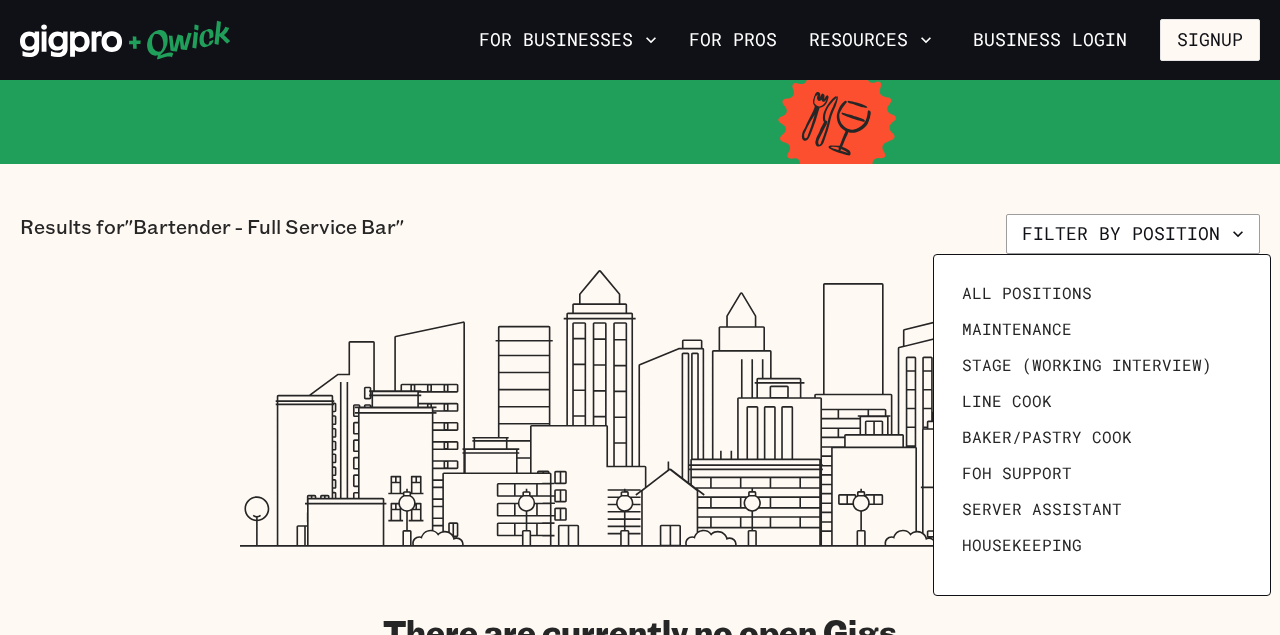 click at bounding box center (640, 317) 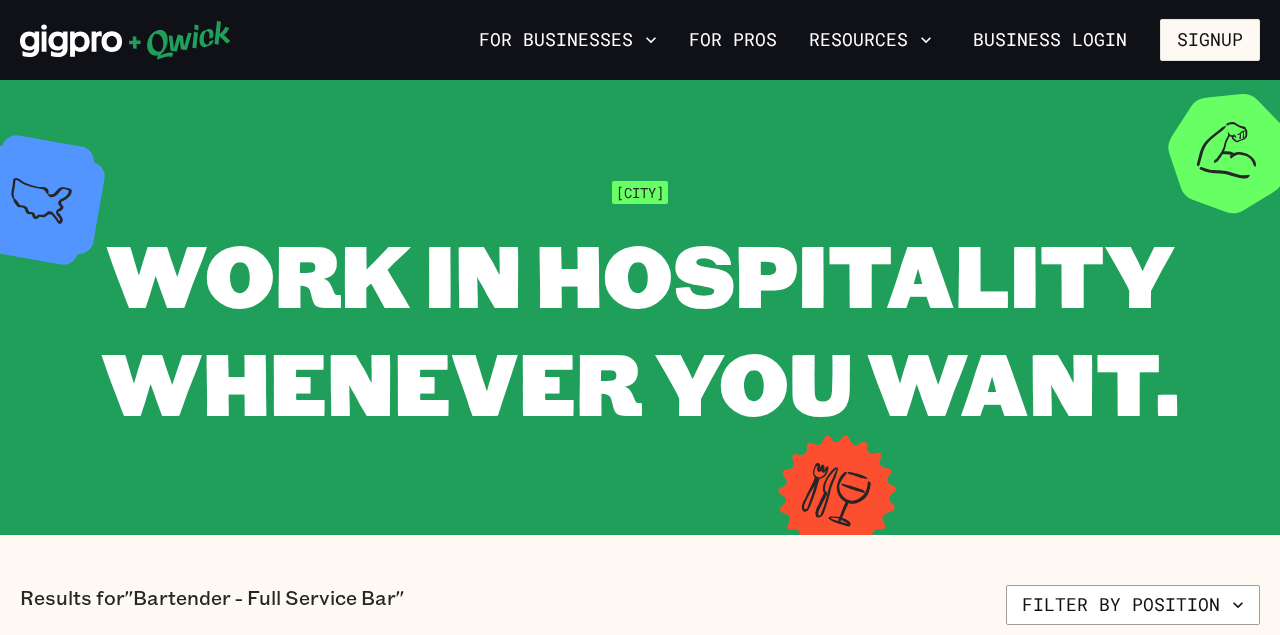 scroll, scrollTop: 127, scrollLeft: 0, axis: vertical 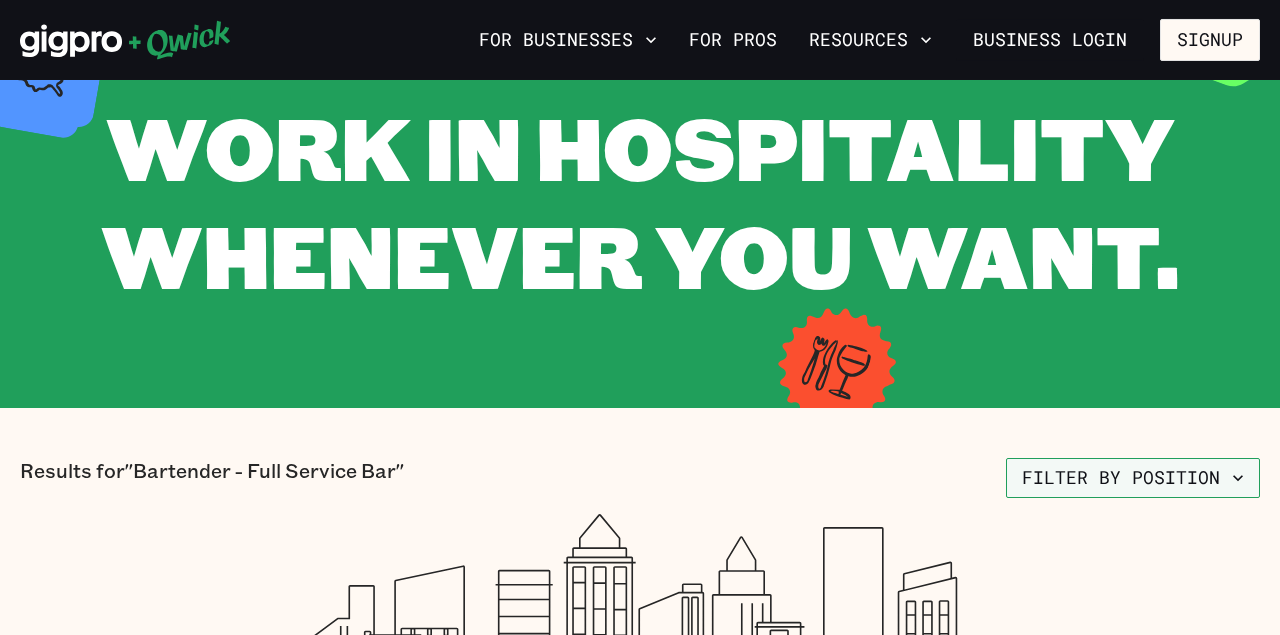 click on "Filter by position" at bounding box center [1133, 478] 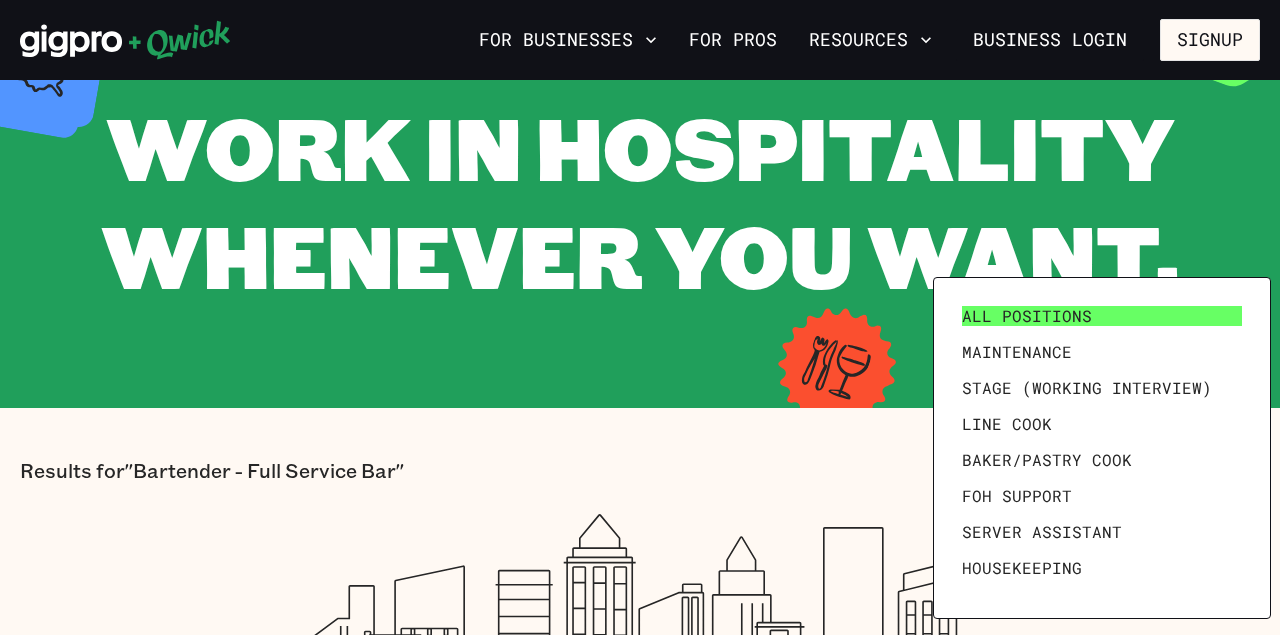 click on "All Positions" at bounding box center (1102, 316) 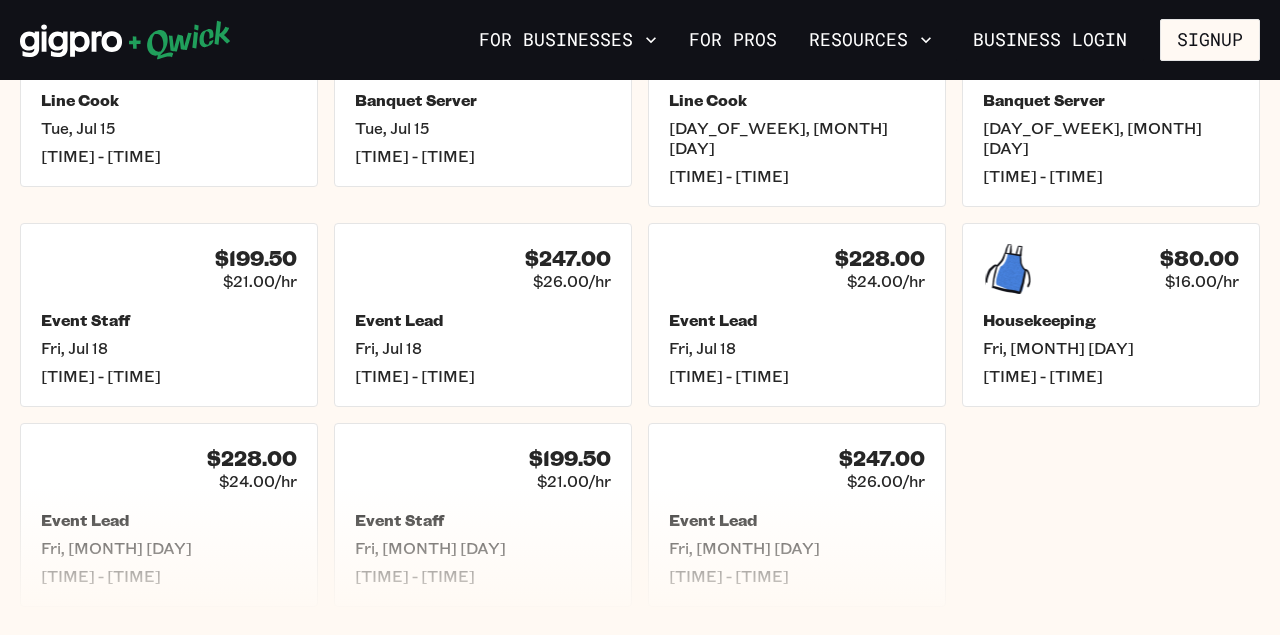 scroll, scrollTop: 947, scrollLeft: 0, axis: vertical 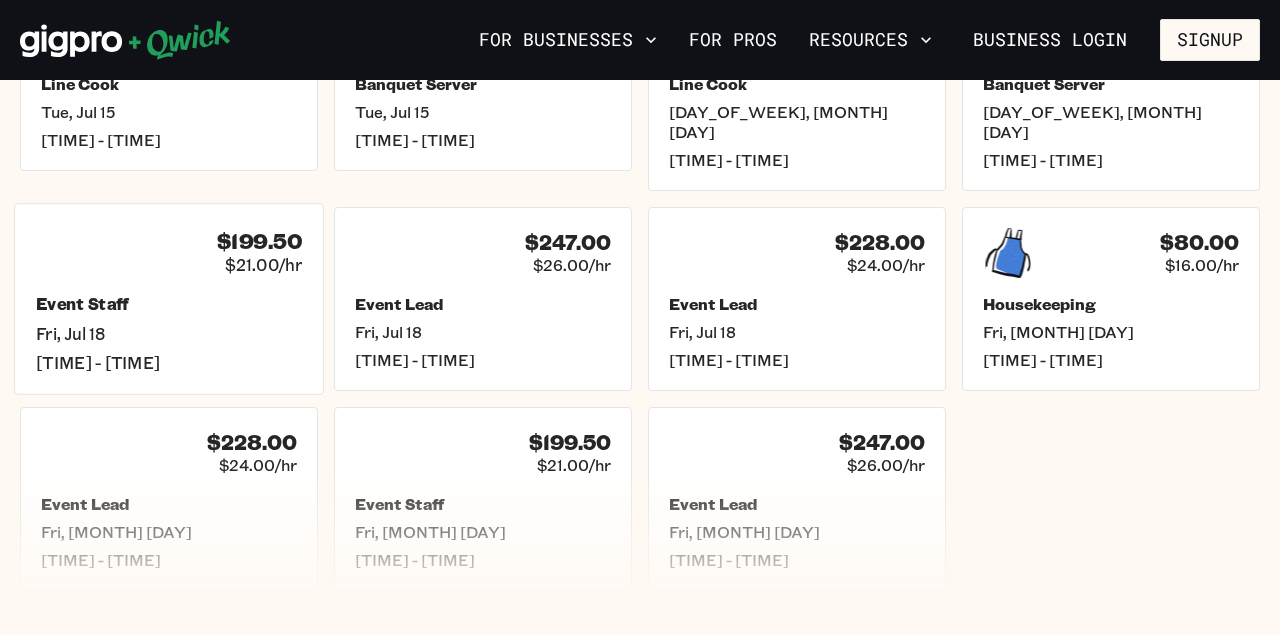 click on "Event Staff Fri, [MONTH] [DAY] [TIME] - [TIME]" at bounding box center [169, 333] 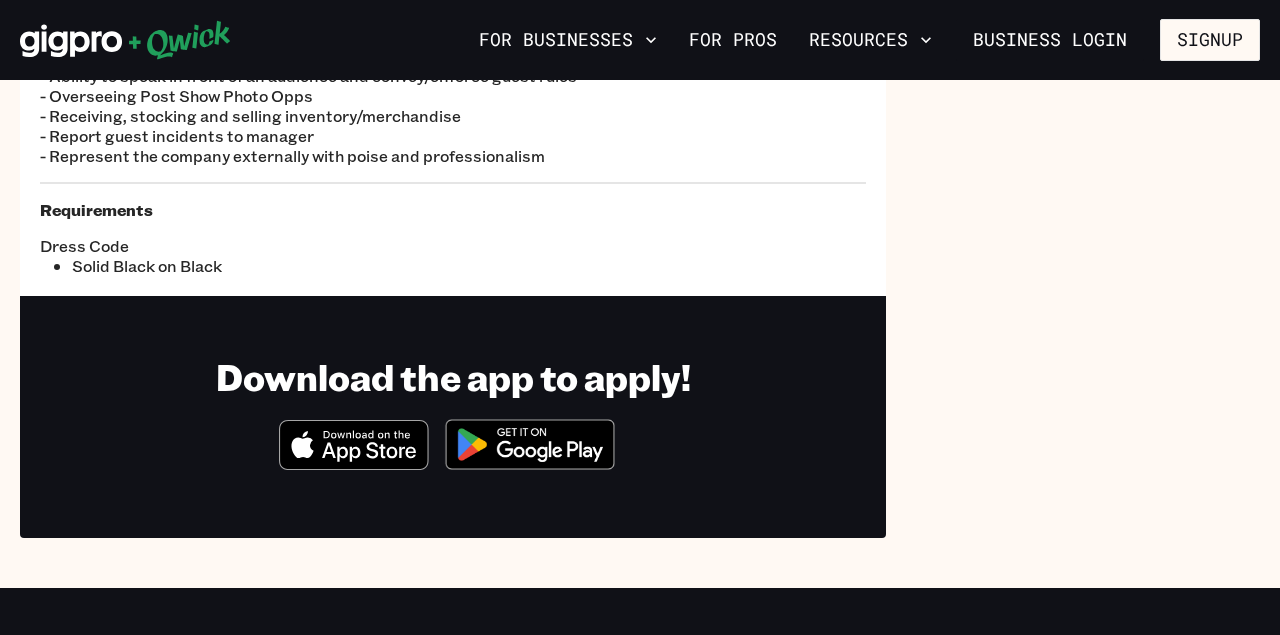 scroll, scrollTop: 0, scrollLeft: 0, axis: both 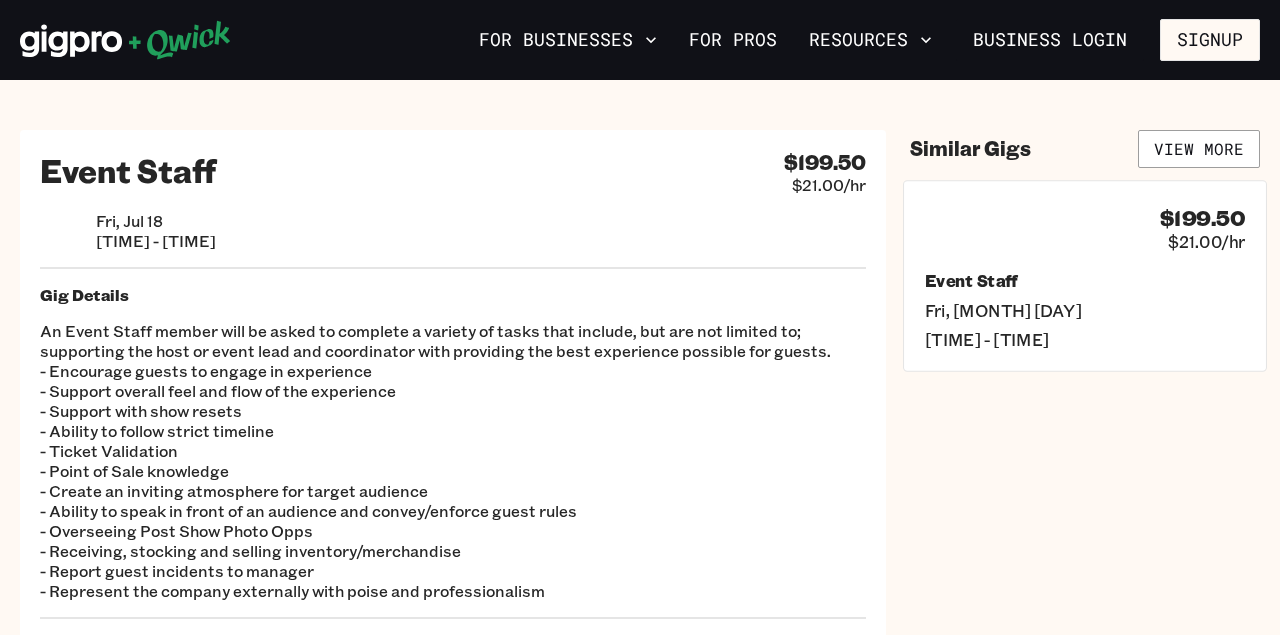 click on "$199.50 $21.00/hr Event Staff Fri, [MONTH] [DAY] [TIME] - [TIME]" at bounding box center (1085, 275) 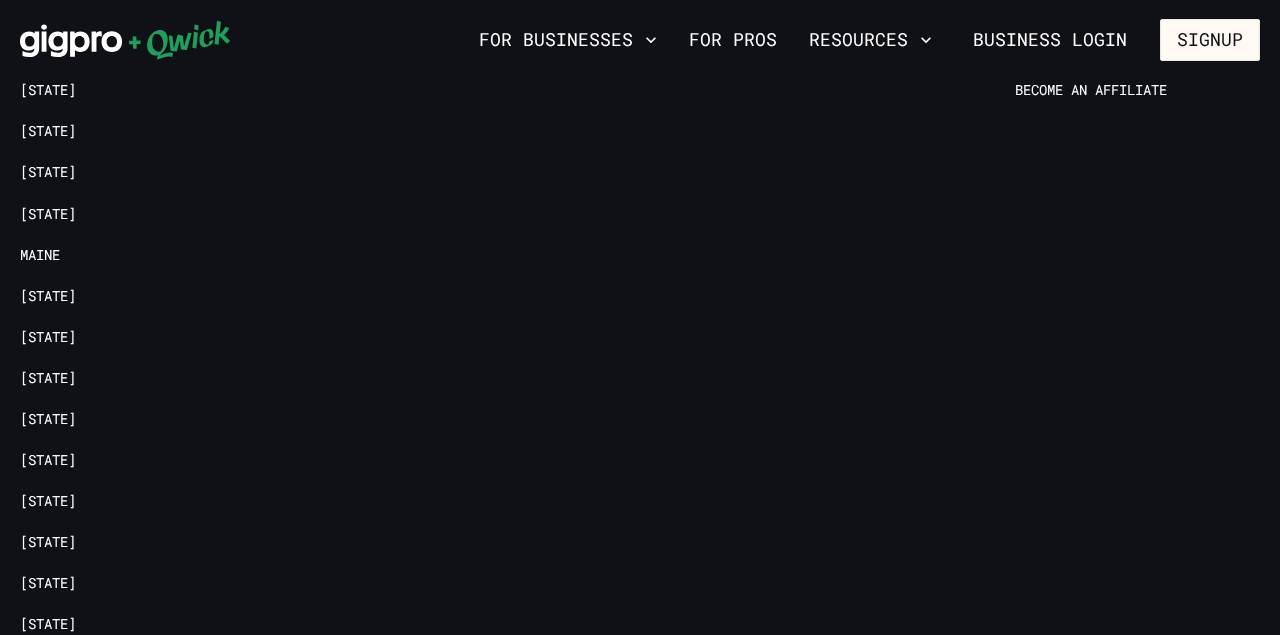 scroll, scrollTop: 1279, scrollLeft: 0, axis: vertical 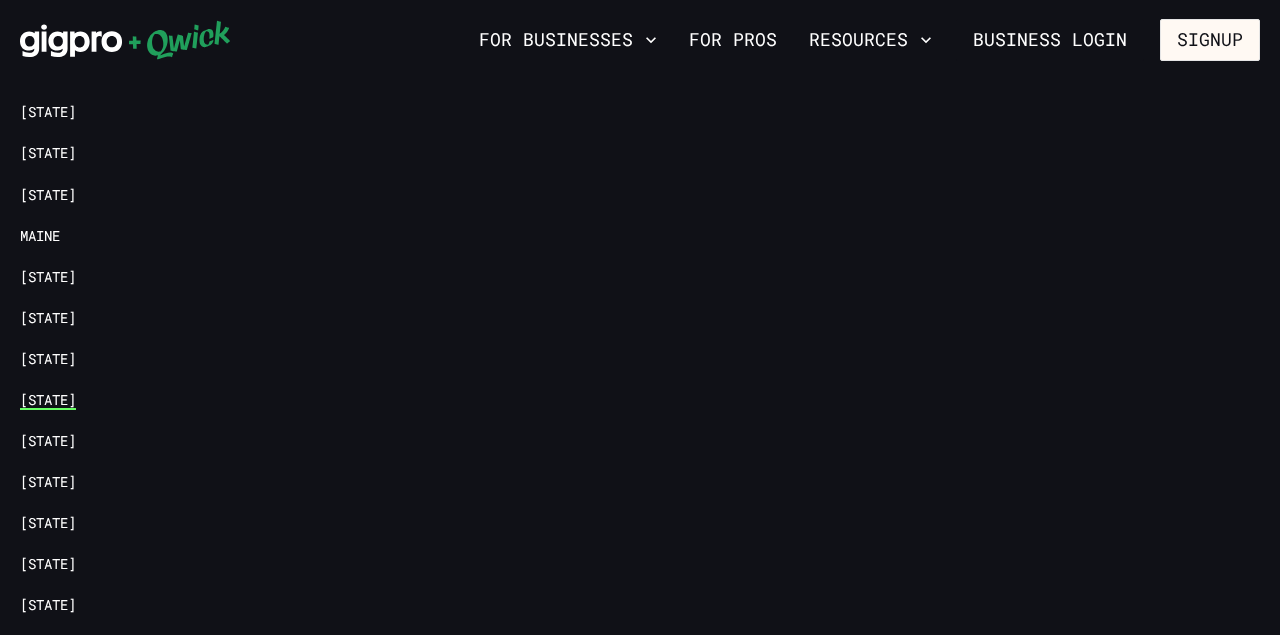 click on "[STATE]" at bounding box center (48, 400) 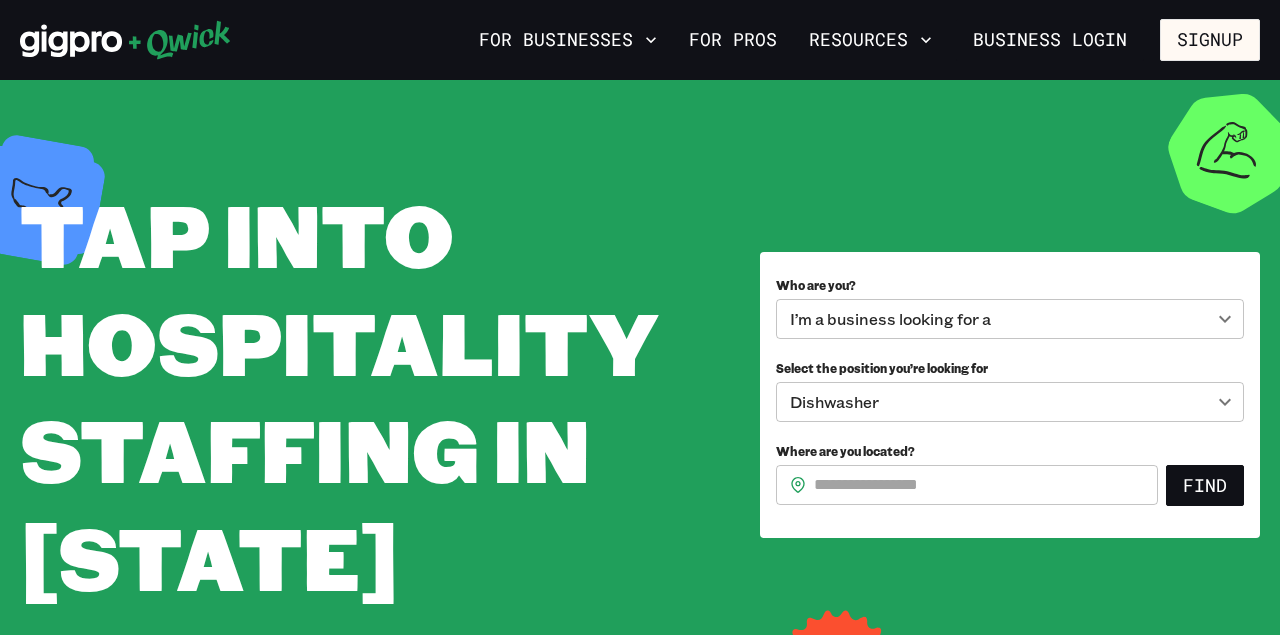click on "**********" at bounding box center (640, 317) 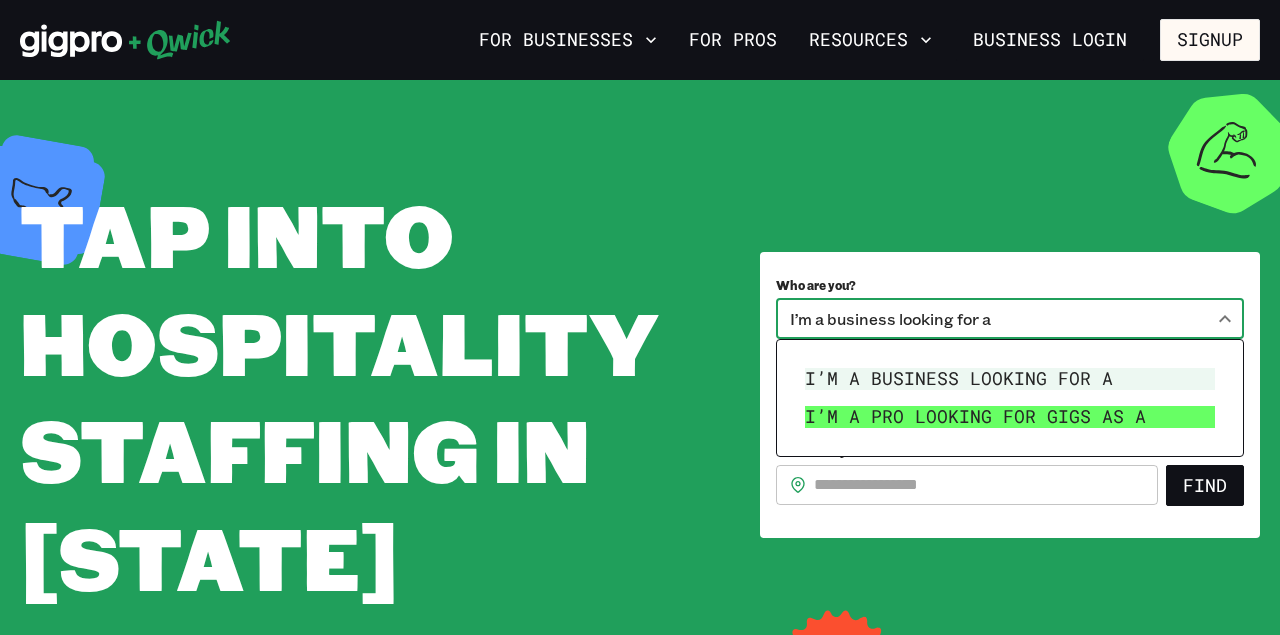 click on "I’m a pro looking for Gigs as a" at bounding box center [1010, 417] 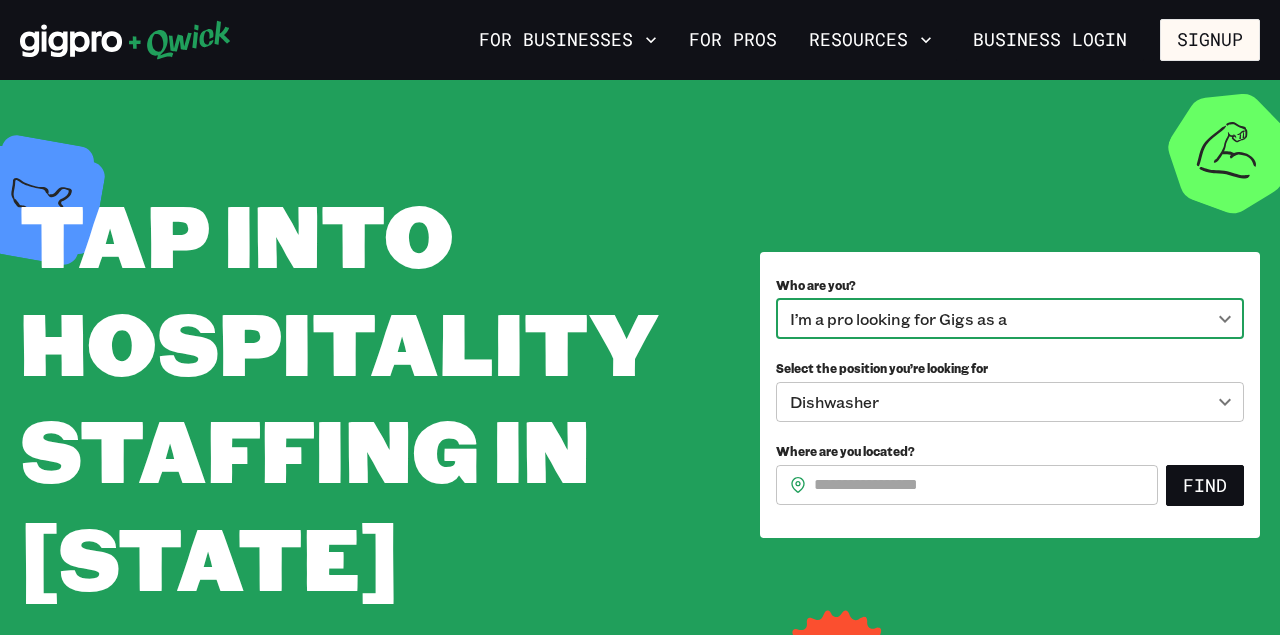 click on "**********" at bounding box center [640, 317] 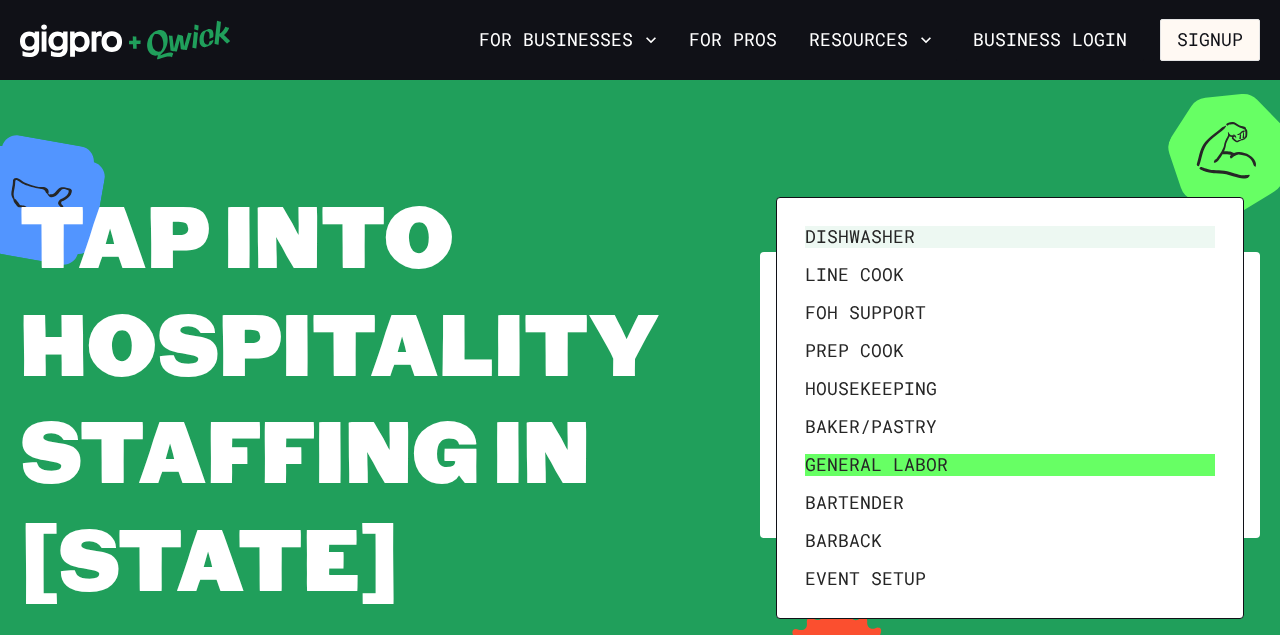 click on "General Labor" at bounding box center [1010, 465] 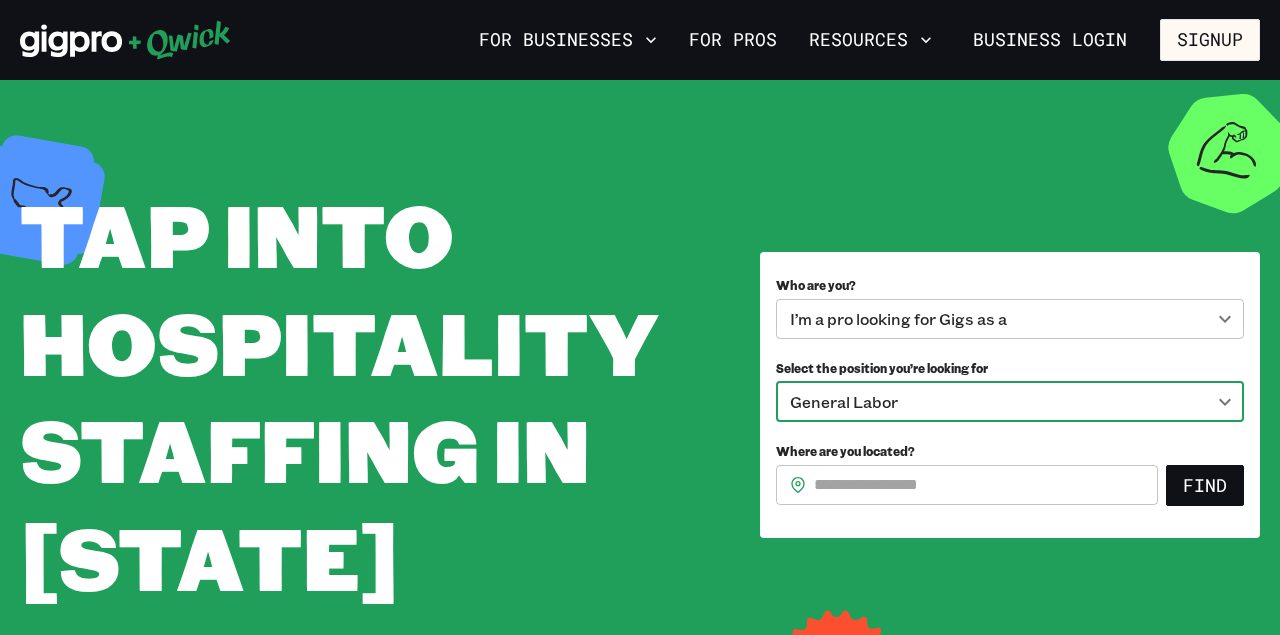 click on "Where are you located?" at bounding box center [986, 485] 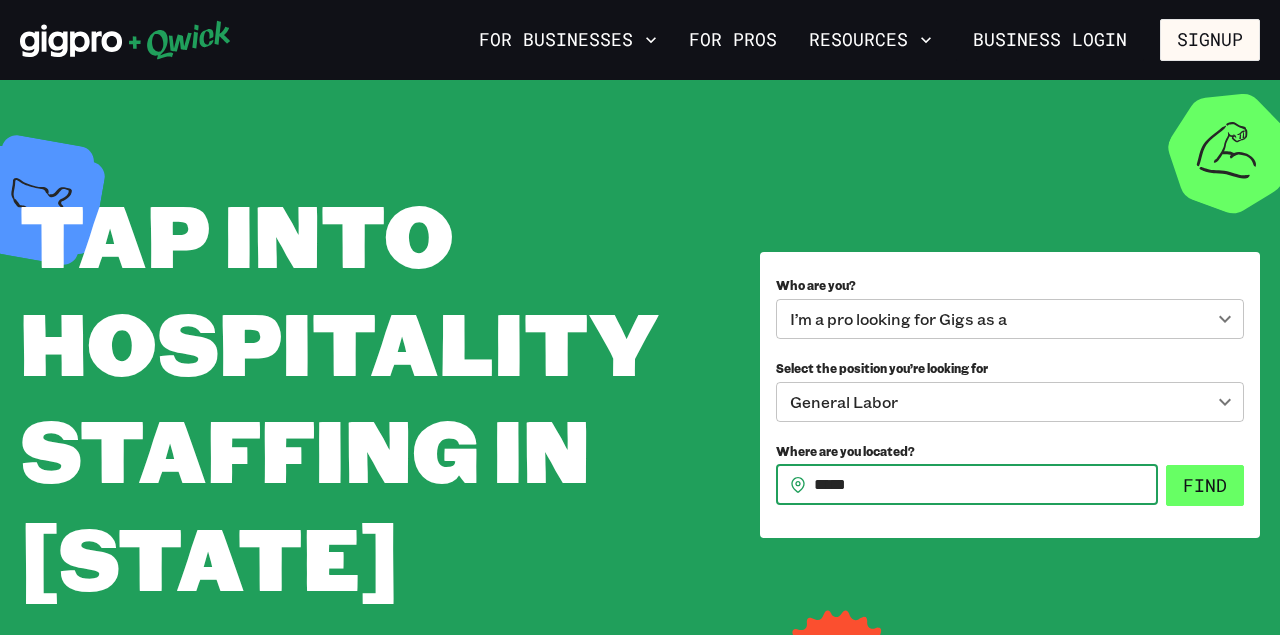type on "*****" 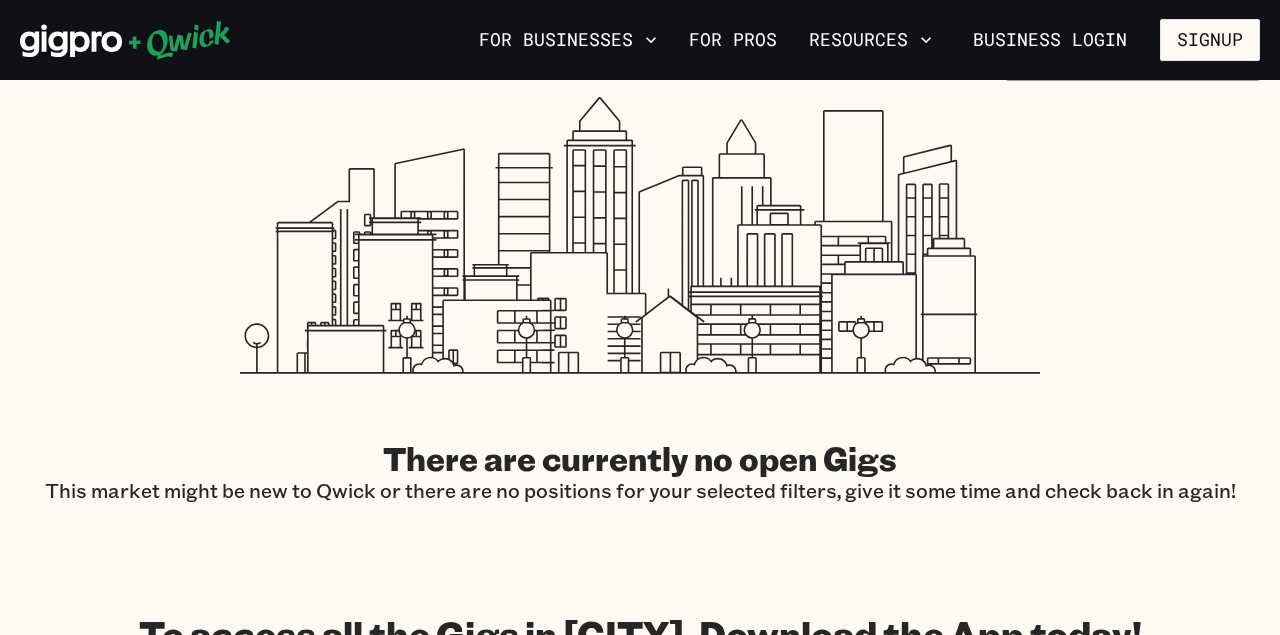 scroll, scrollTop: 625, scrollLeft: 0, axis: vertical 